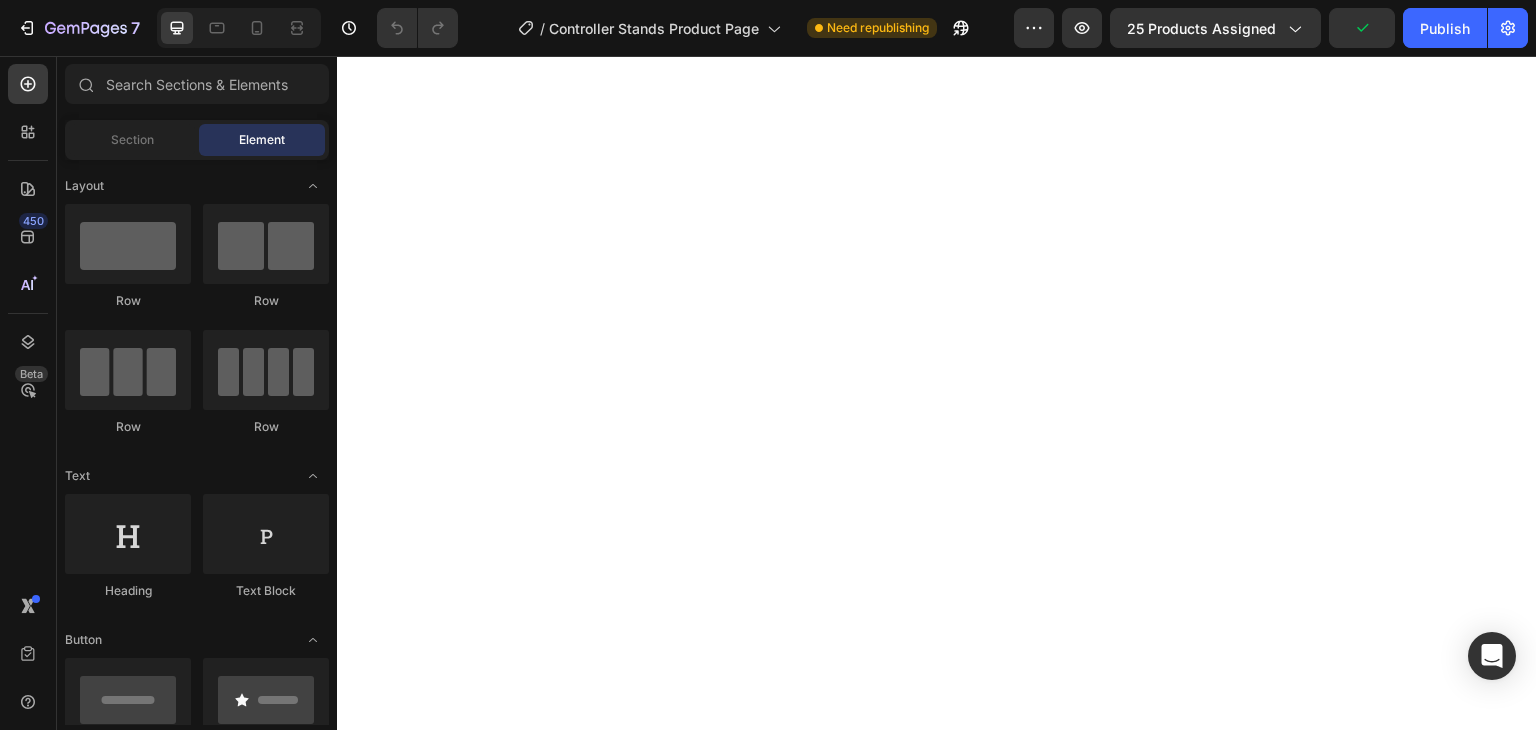 scroll, scrollTop: 0, scrollLeft: 0, axis: both 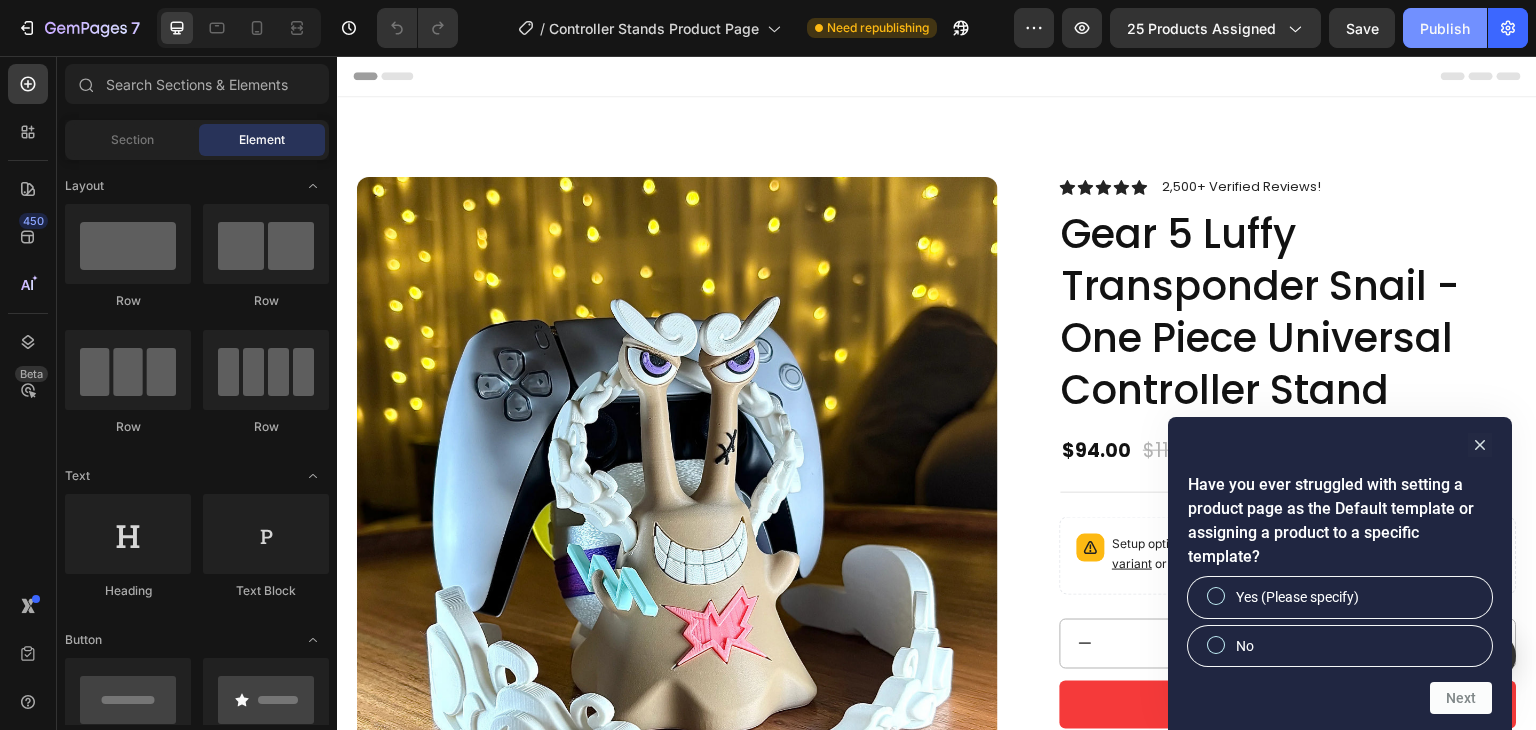 click on "Publish" at bounding box center (1445, 28) 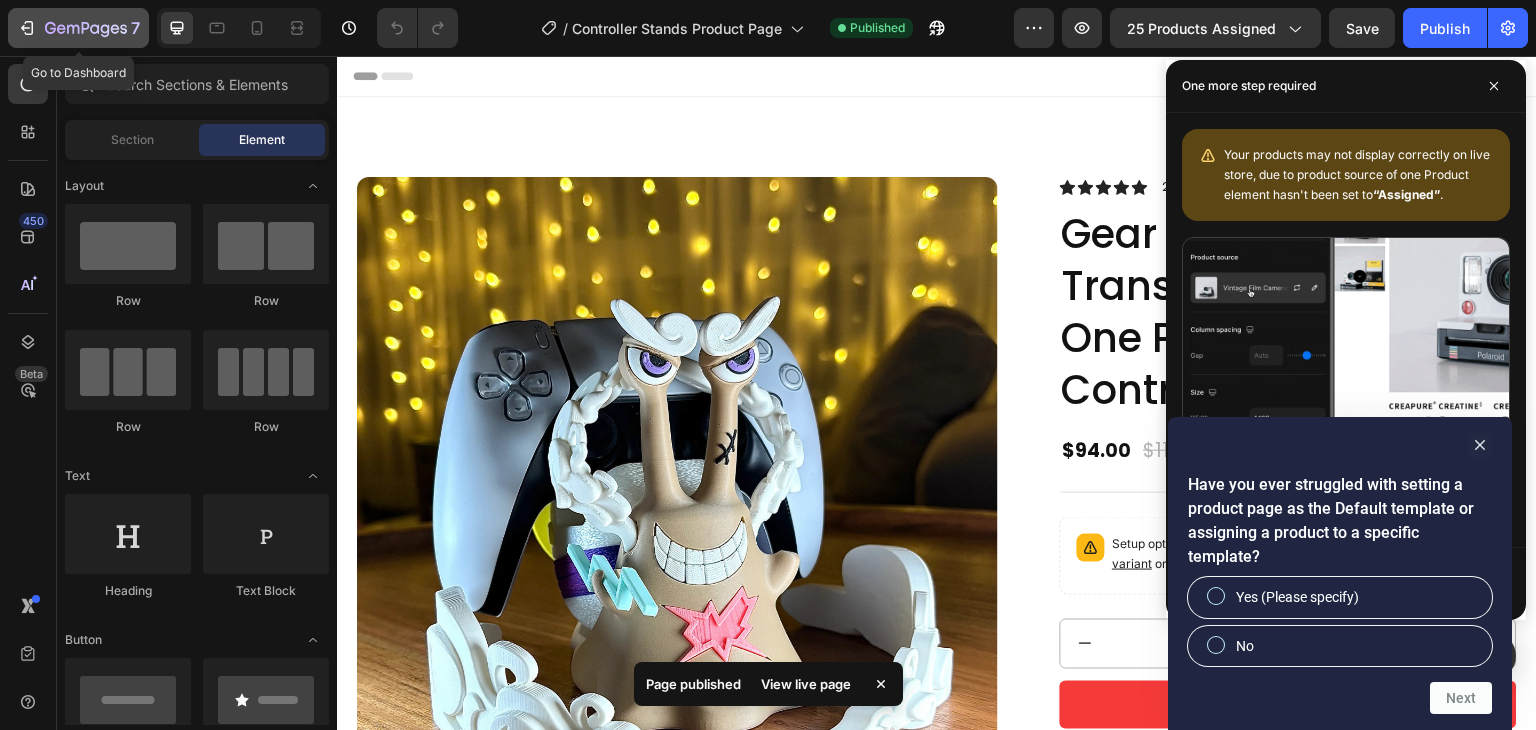 click on "7" at bounding box center [78, 28] 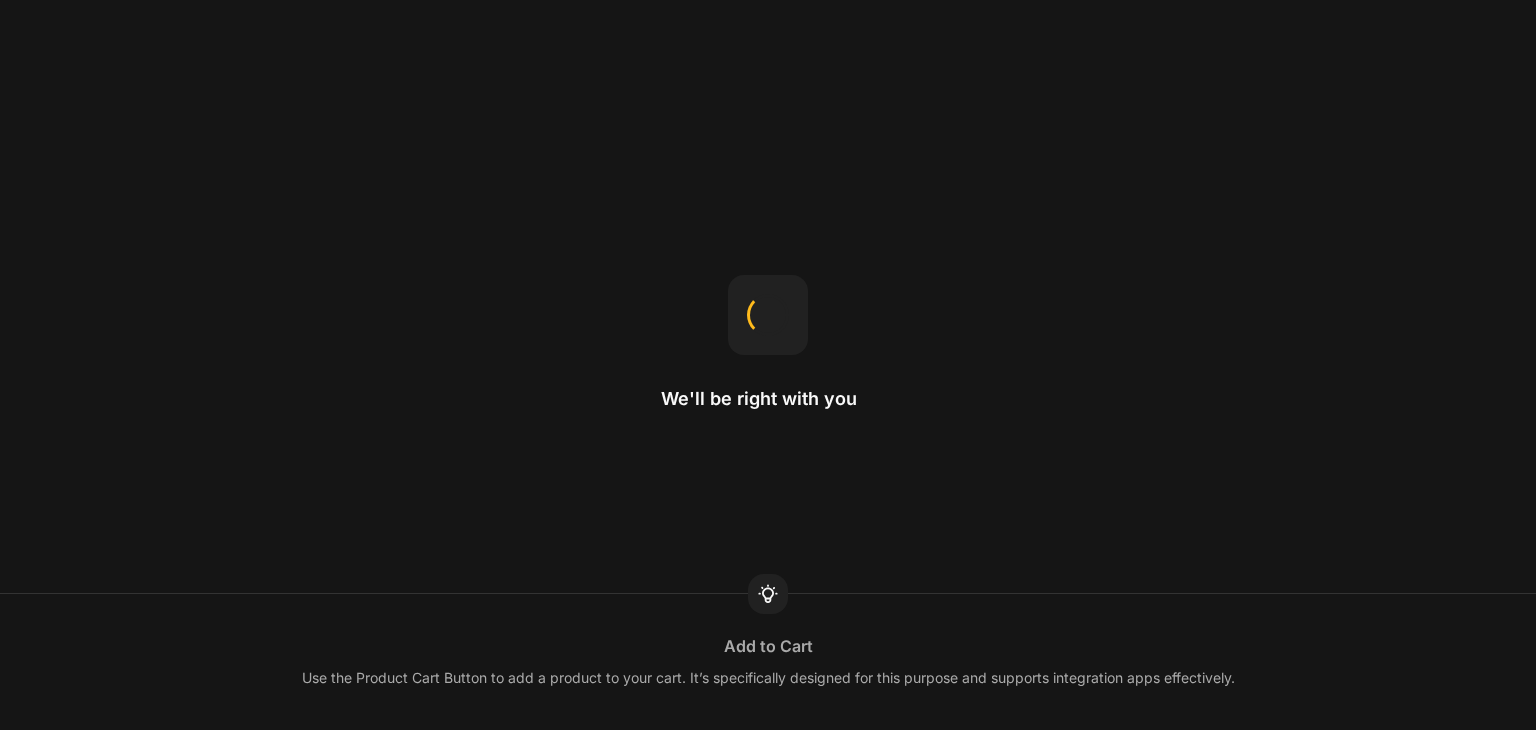 scroll, scrollTop: 0, scrollLeft: 0, axis: both 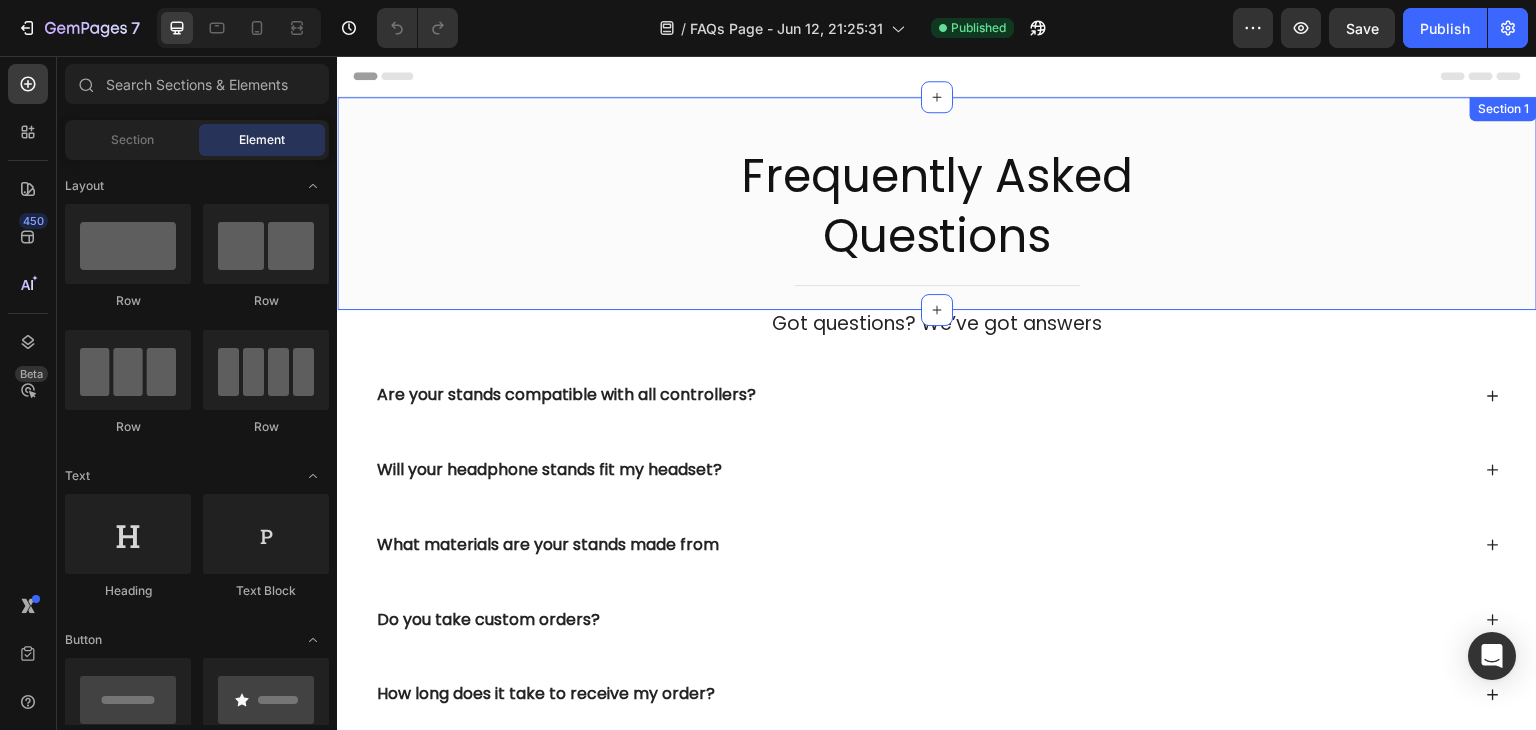 click on "Frequently Asked Questions Heading                Title Line Row" at bounding box center (937, 206) 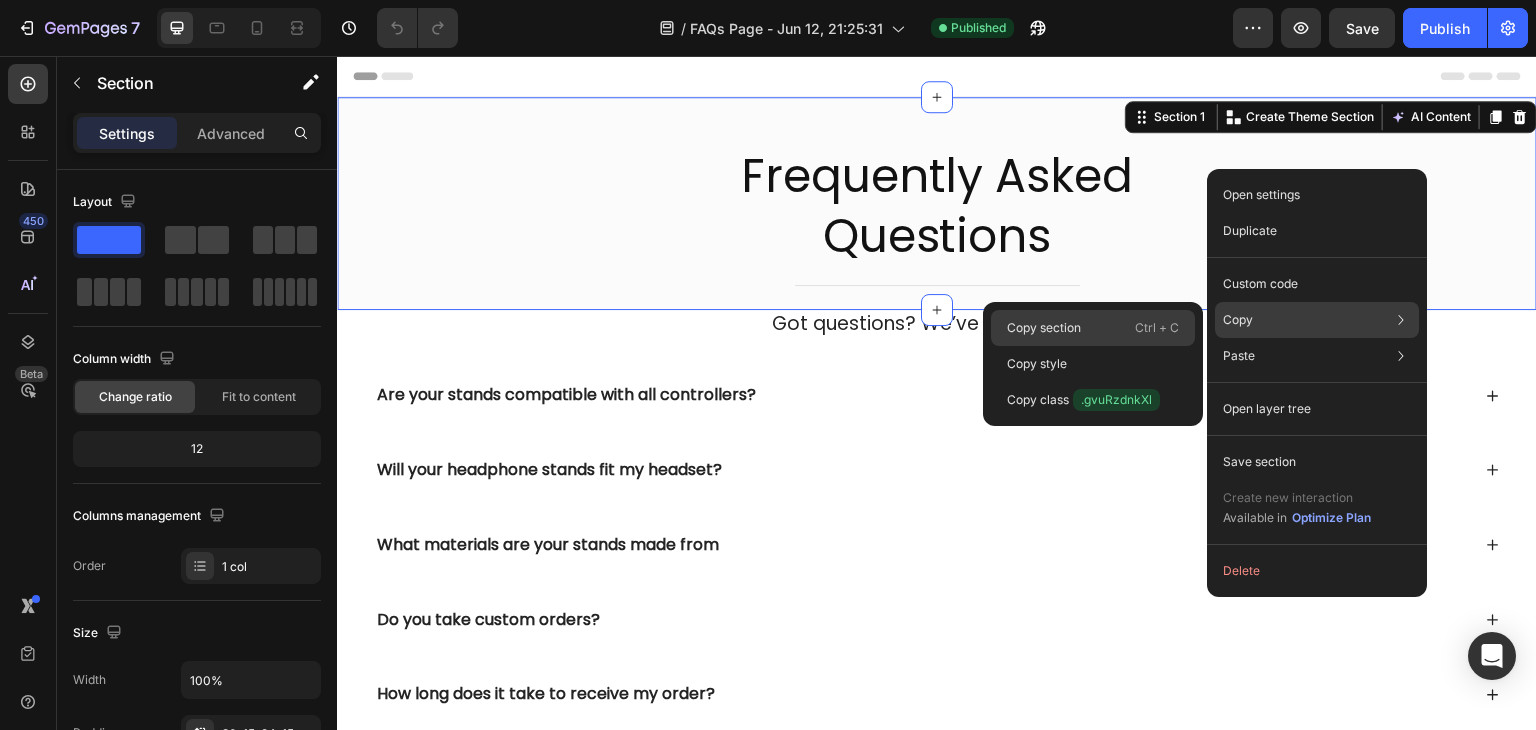 click on "Copy section  Ctrl + C" 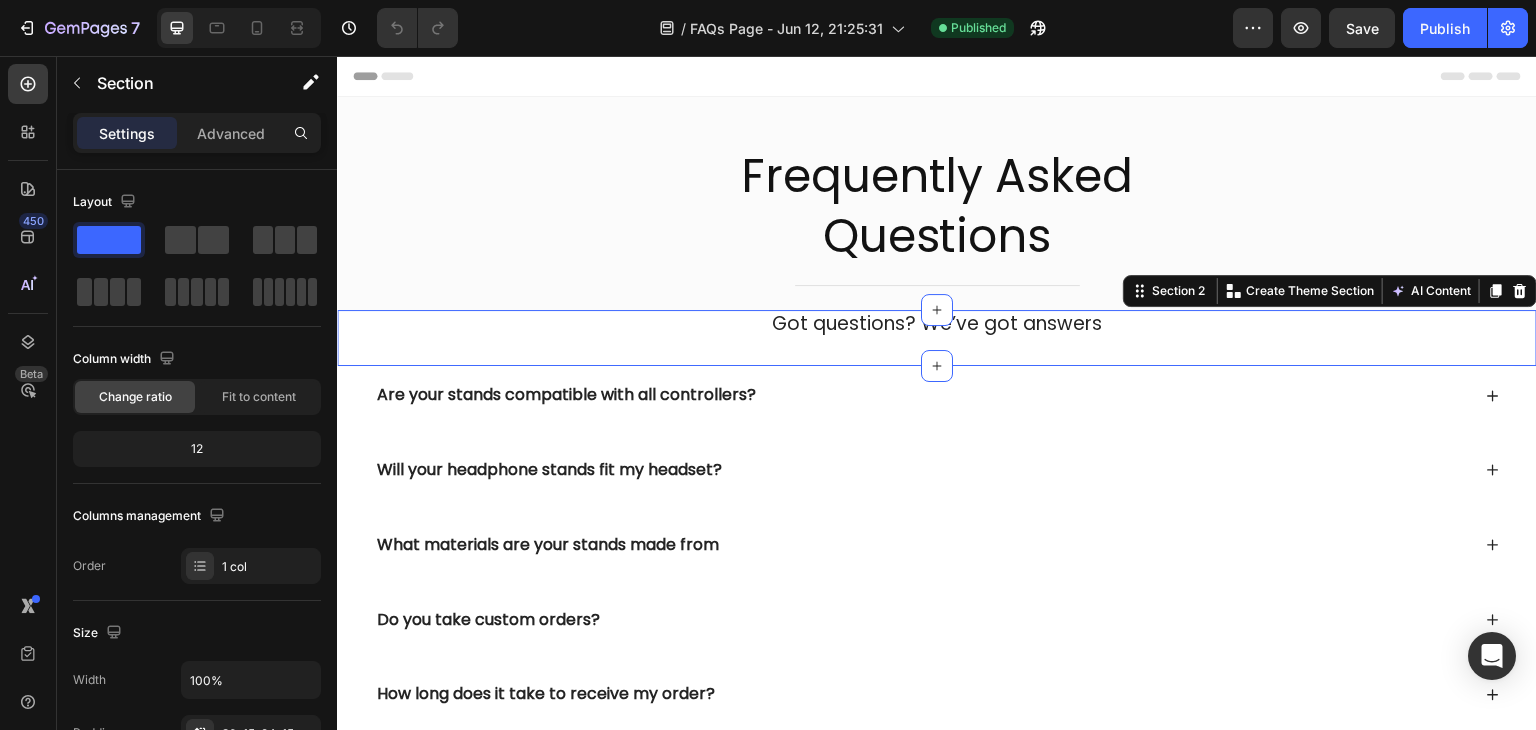 click on "Got questions? We’ve got answers Text Block Section 2   You can create reusable sections Create Theme Section AI Content Write with GemAI What would you like to describe here? Tone and Voice Persuasive Product Bulbasaur - Pokemon Universal Controller Stand Show more Generate" at bounding box center (937, 338) 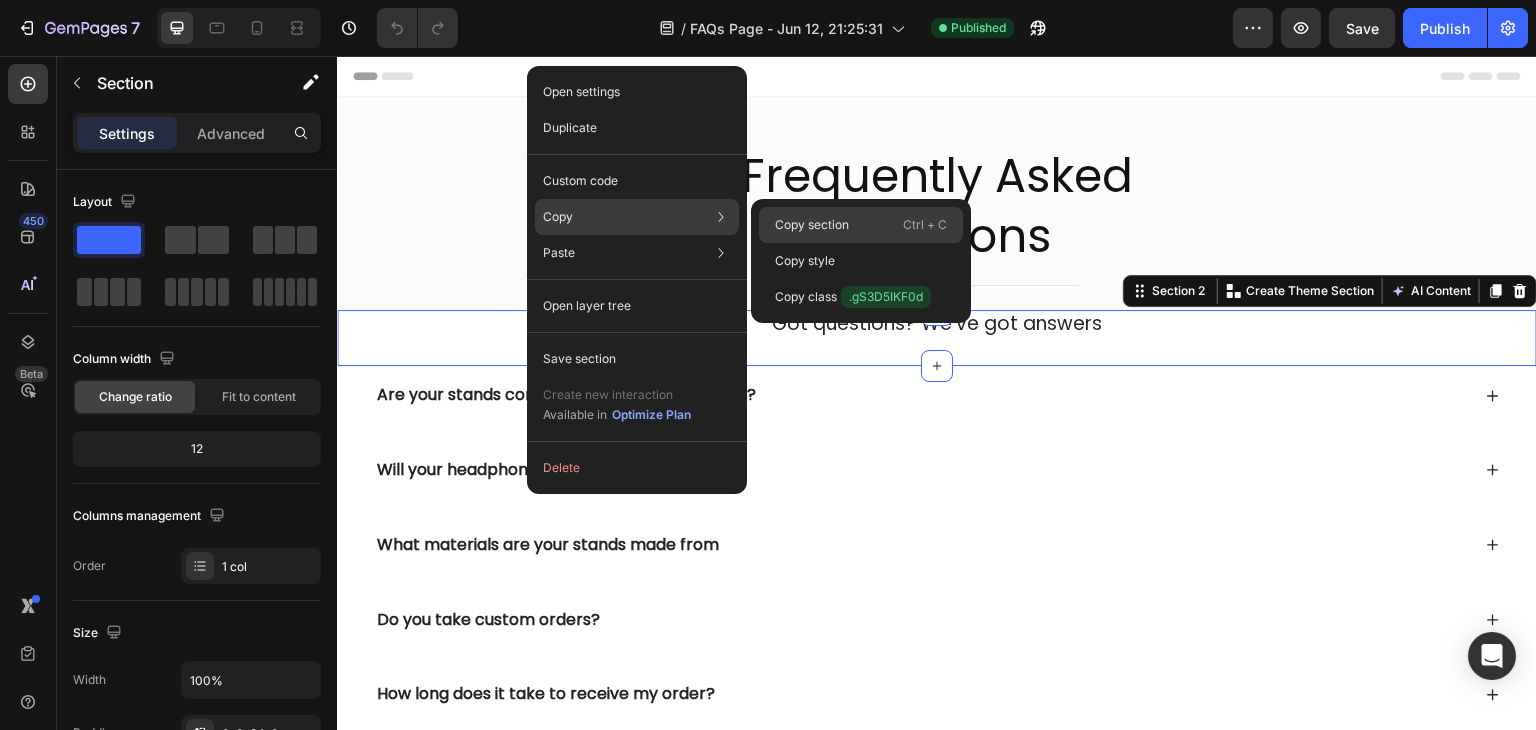 click on "Copy section" at bounding box center (812, 225) 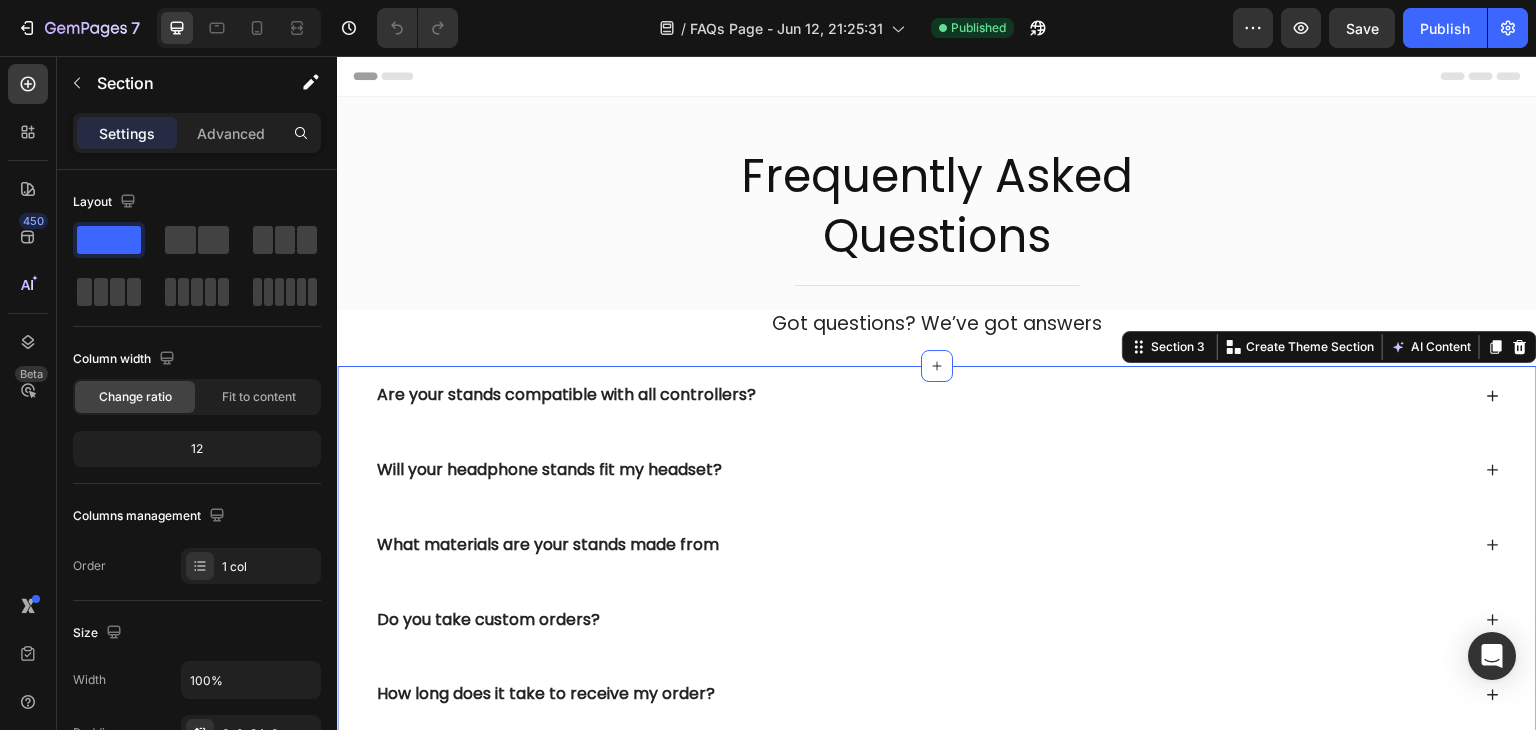 click on "Are your stands compatible with all controllers?
Will your headphone stands fit my headset?
What materials are your stands made from
Do you take custom orders?
How long does it take to receive my order?
How much does shipping cost?
Do you ship internationally?
Can I track my order?
How do I clean the stand?
Do you offer gift wrapping or notes?
My order hasn't arrived - what should I do?
Can I return or exchange my item?
Can I change my shipping address after placing an order? Accordion Row Section 3   You can create reusable sections Create Theme Section AI Content Write with GemAI What would you like to describe here? Tone and Voice Persuasive Product Bulbasaur - Pokemon Universal Controller Stand Show more Generate" at bounding box center [937, 884] 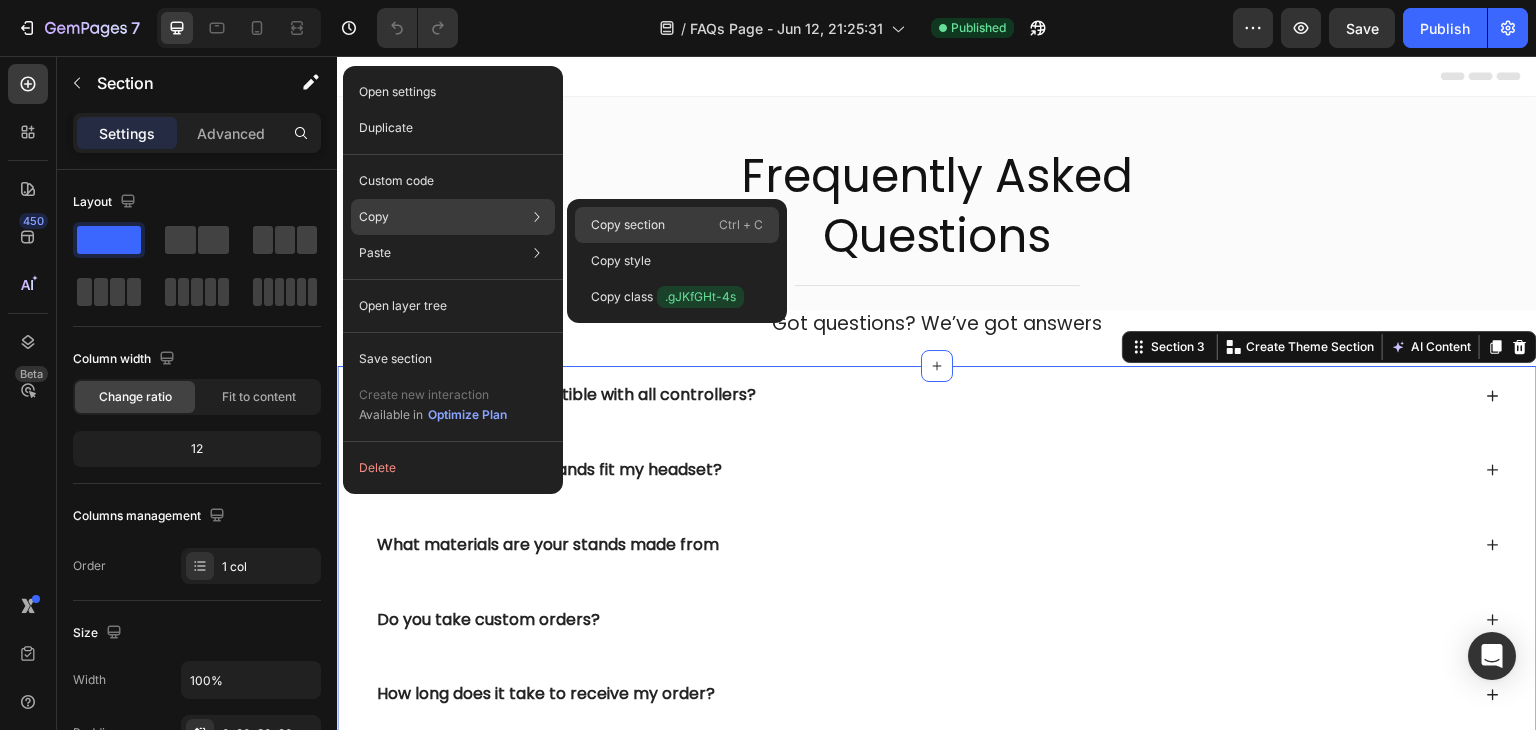 click on "Copy section" at bounding box center (628, 225) 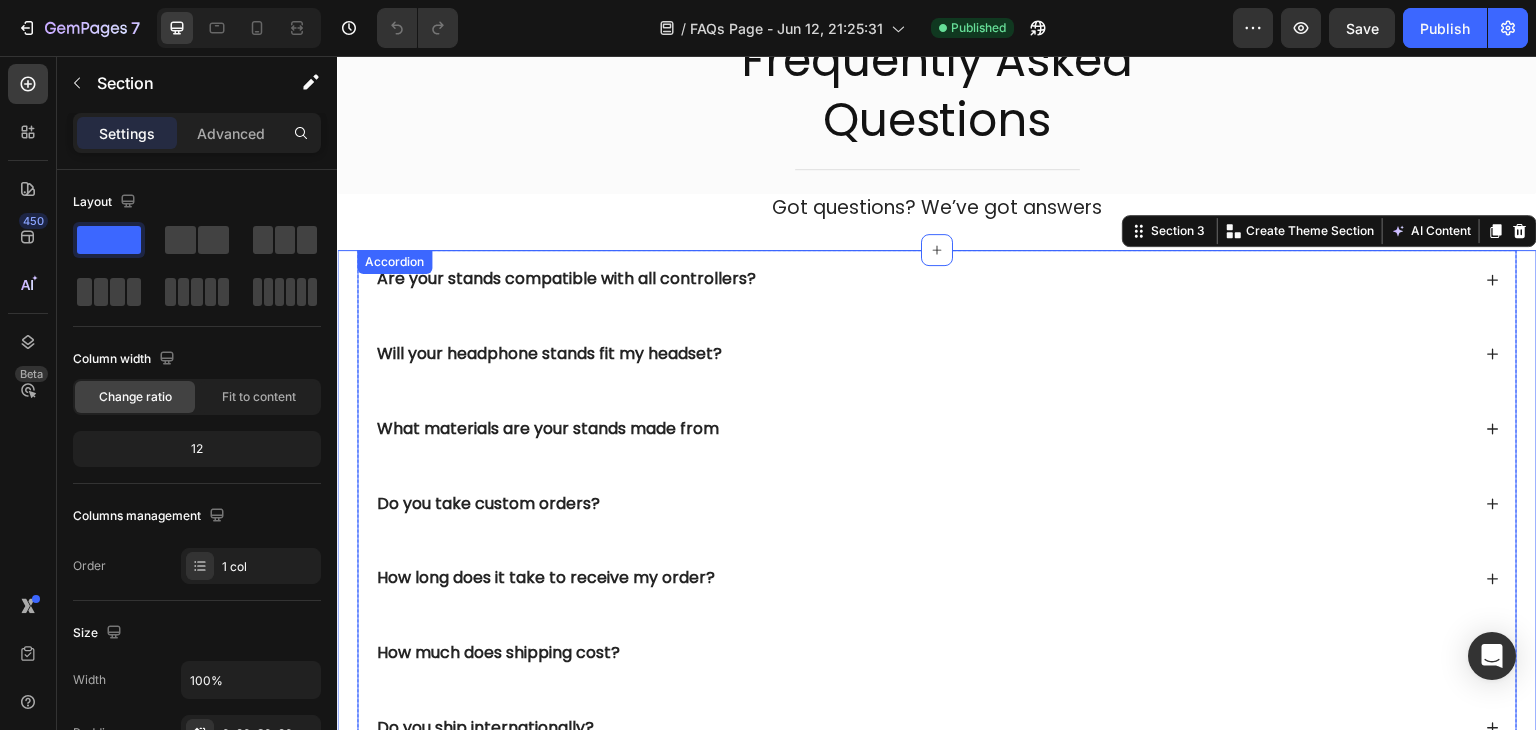 scroll, scrollTop: 0, scrollLeft: 0, axis: both 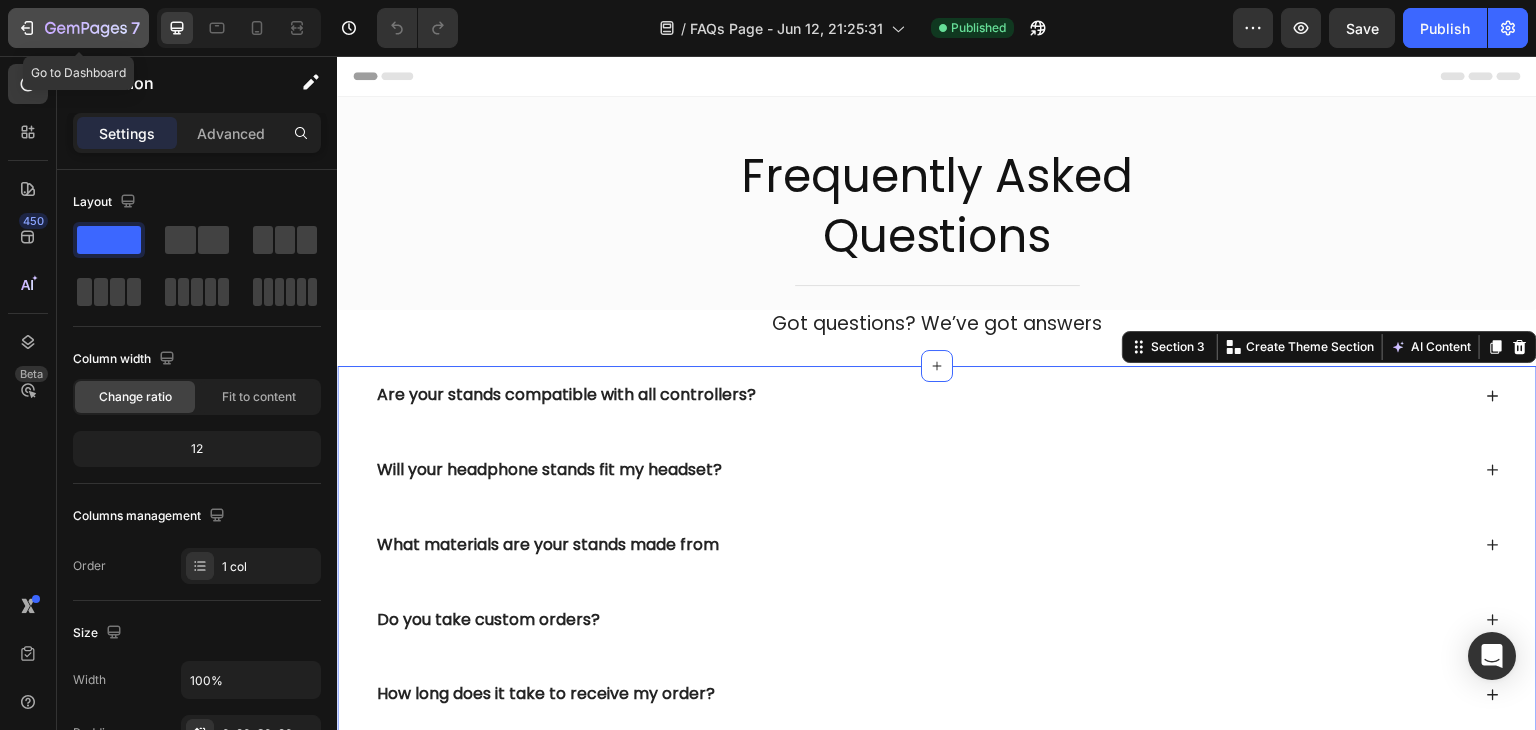 click 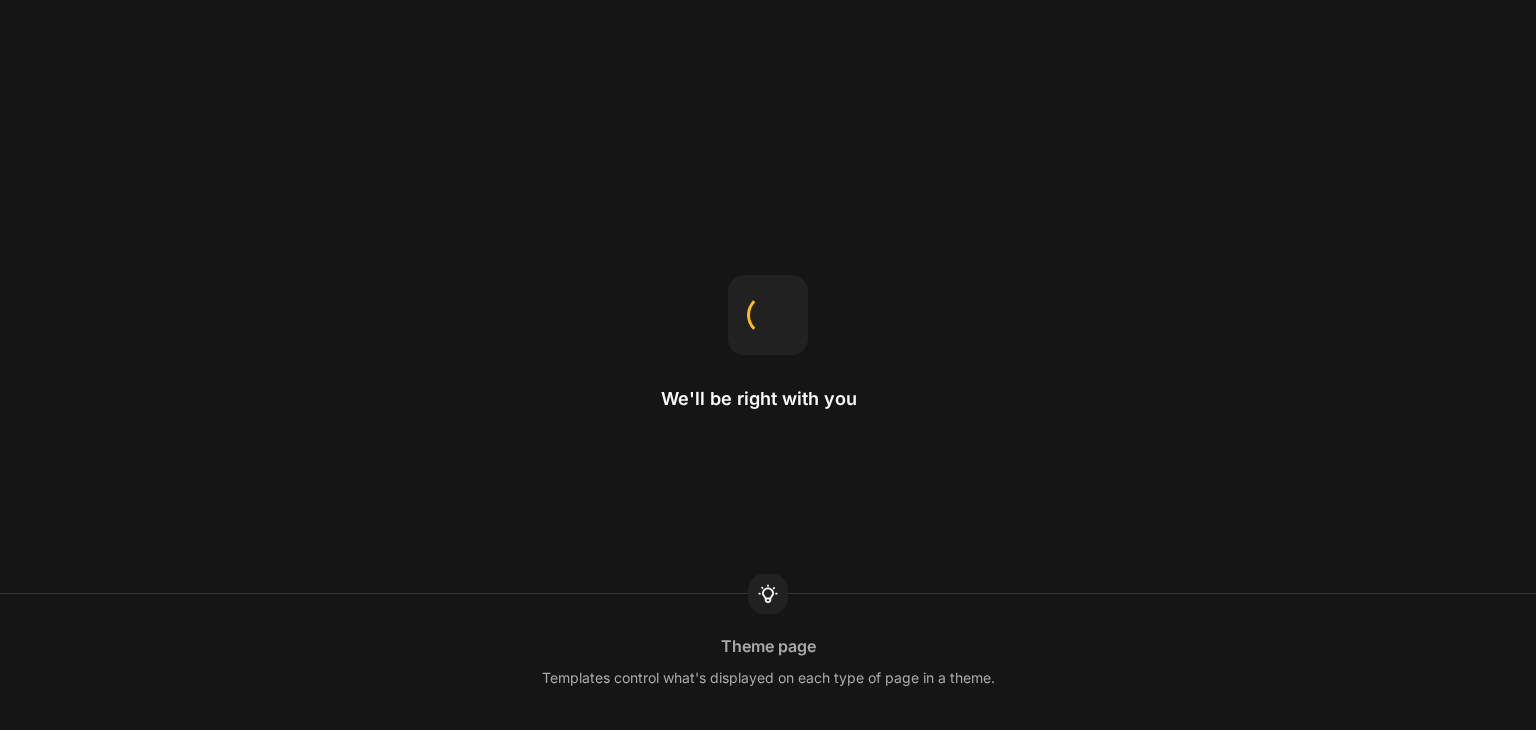 scroll, scrollTop: 0, scrollLeft: 0, axis: both 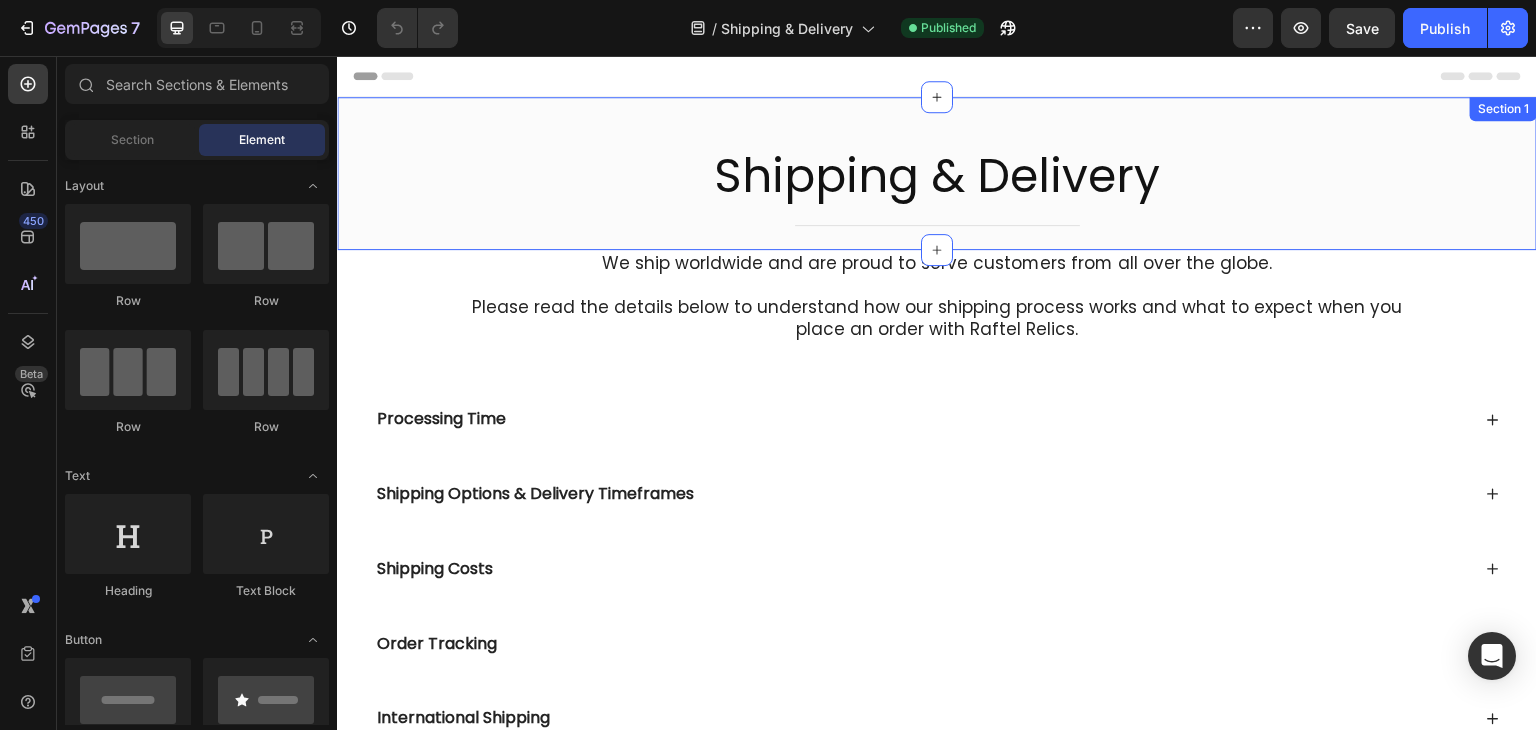 click on "Shipping & Delivery Heading                Title Line Row" at bounding box center (937, 176) 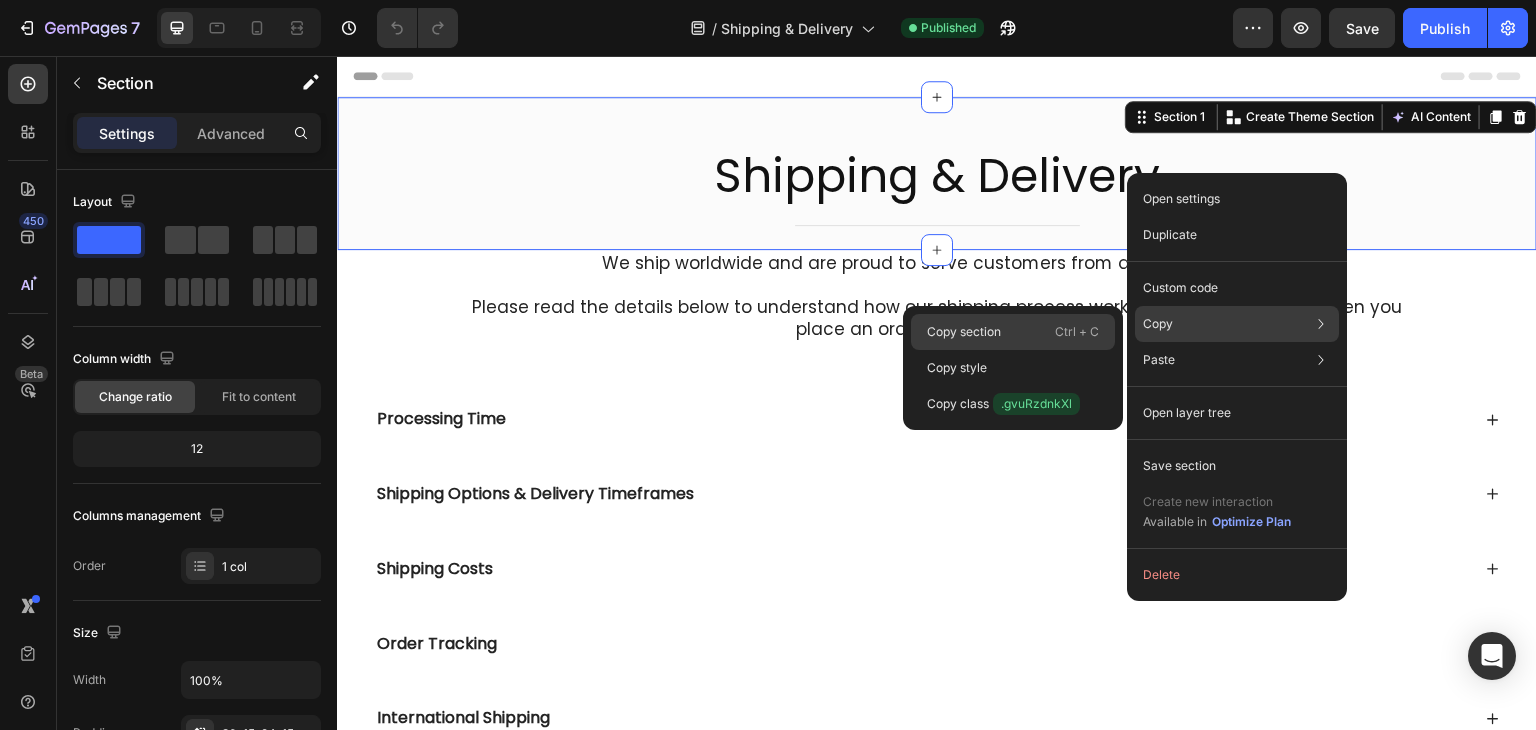 click on "Ctrl + C" at bounding box center (1077, 332) 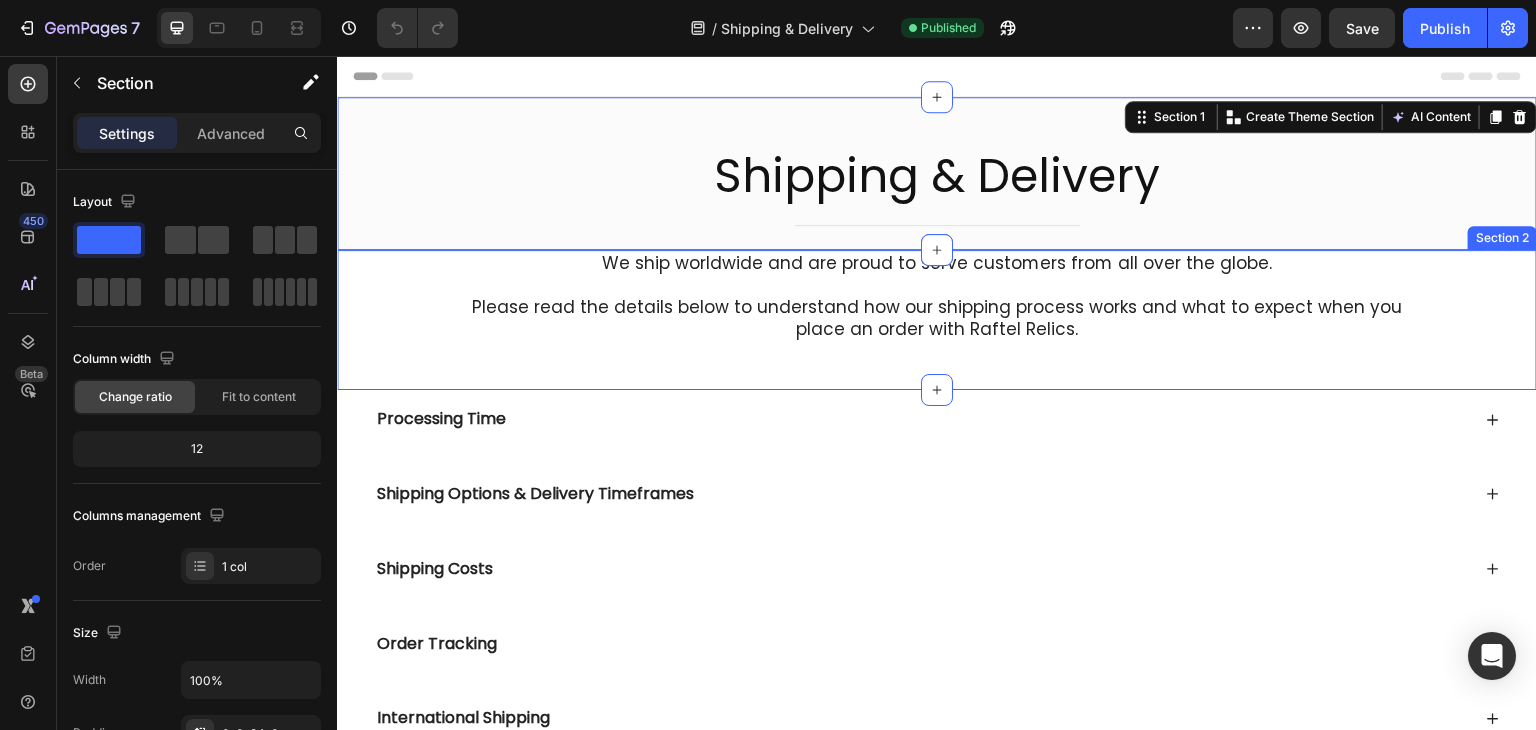 click on "We ship worldwide and are proud to serve customers from all over the globe.    Please read the details below to understand how our shipping process works and what to expect when you place an order with Raftel Relics. Text Block" at bounding box center (937, 308) 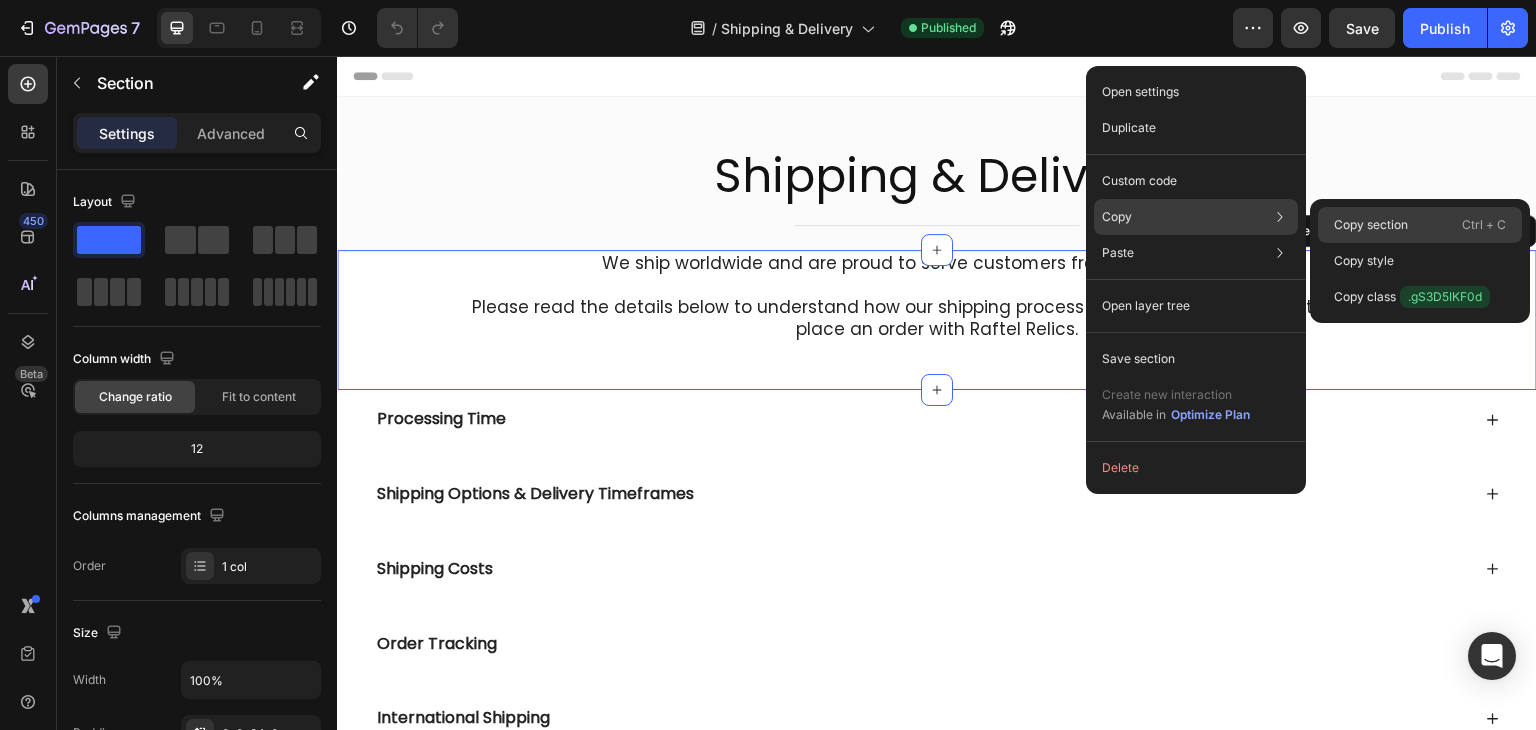click on "Copy section  Ctrl + C" 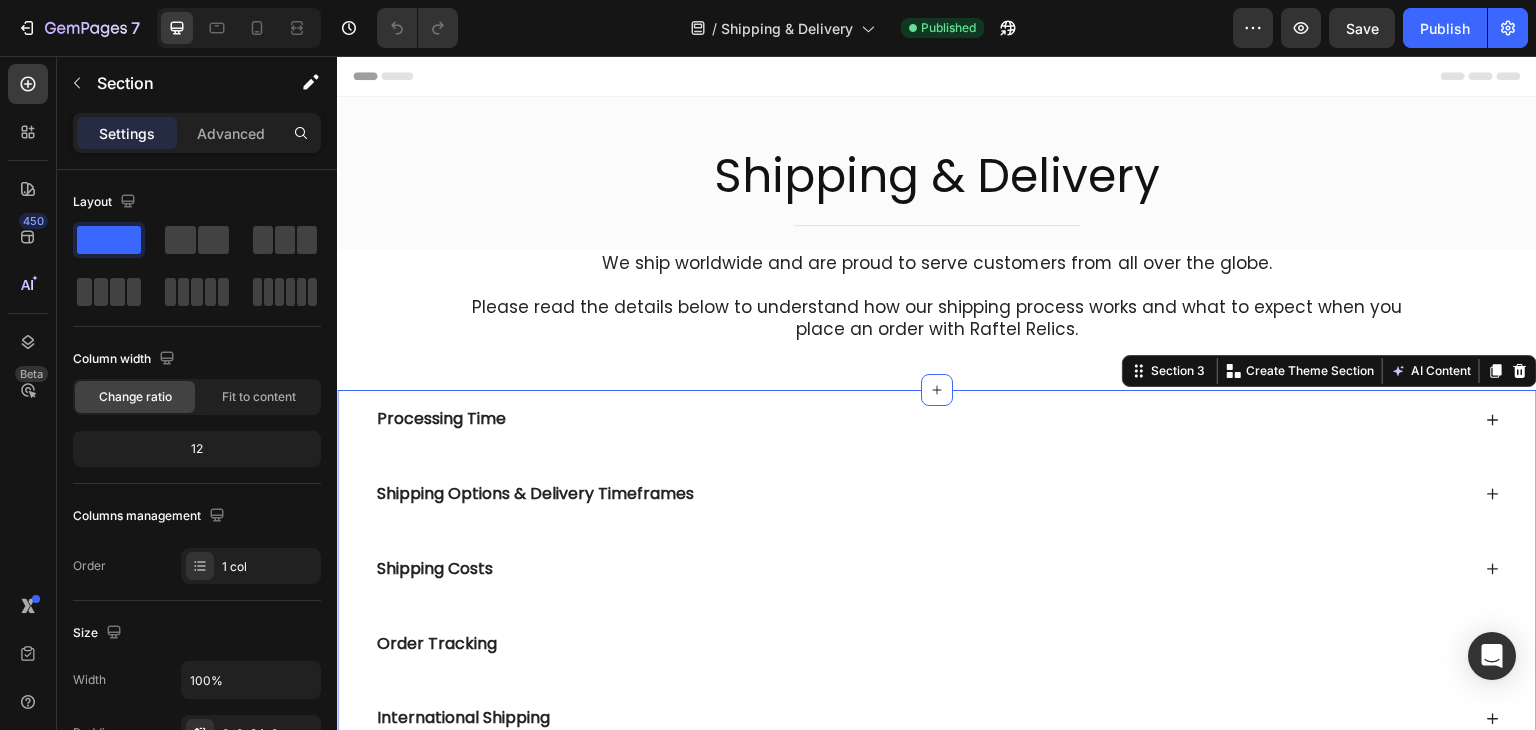 click on "Processing Time
Shipping Options & Delivery Timeframes
Shipping Costs
Order Tracking
International Shipping
Address Changes
Shipping Delays
Lost or Stuck Packages Accordion For any questions regarding shipping, feel free to email us or use the contact form on our site. We’re happy to assist! Text Block Row Section 3   You can create reusable sections Create Theme Section AI Content Write with GemAI What would you like to describe here? Tone and Voice Persuasive Product Bulbasaur - Pokemon Universal Controller Stand Show more Generate" at bounding box center [937, 787] 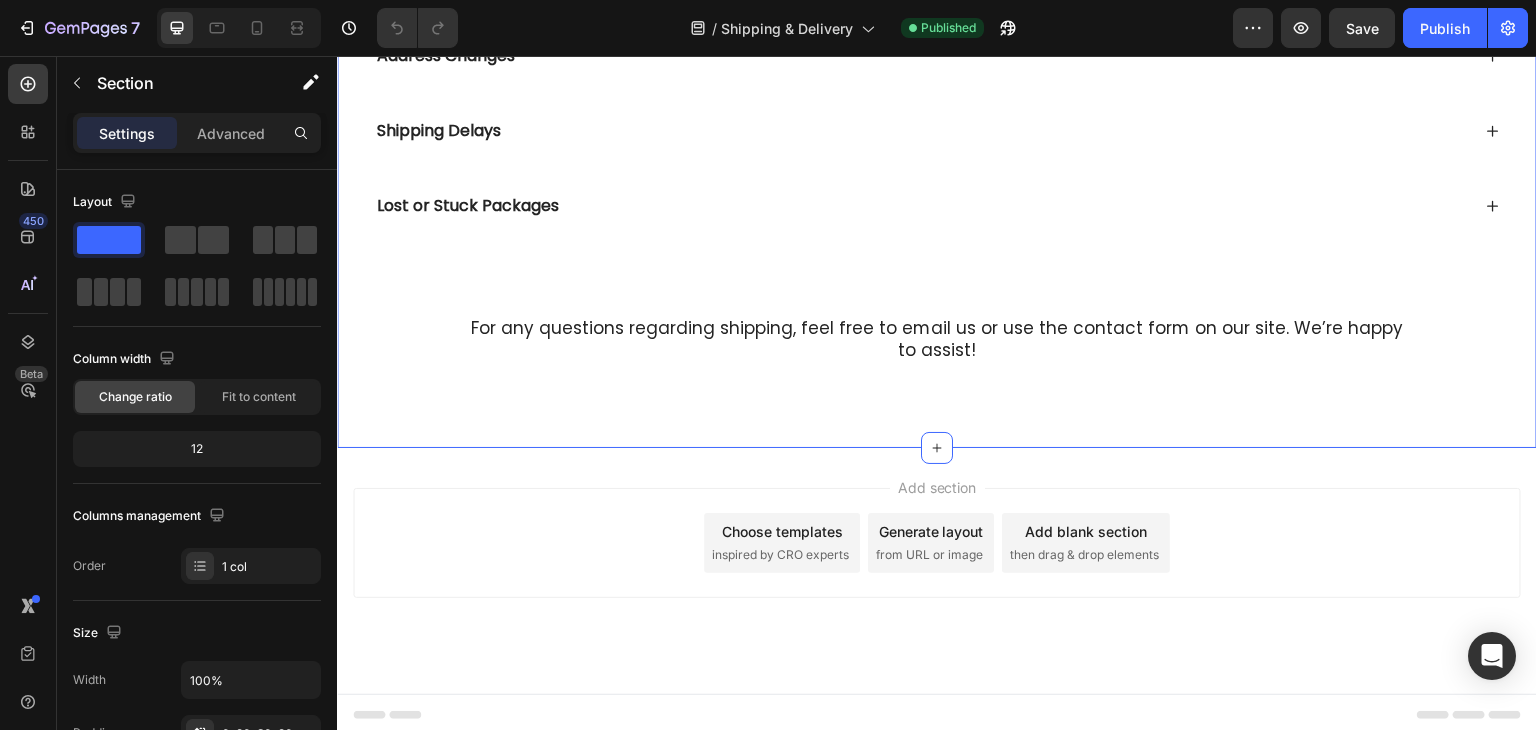 scroll, scrollTop: 738, scrollLeft: 0, axis: vertical 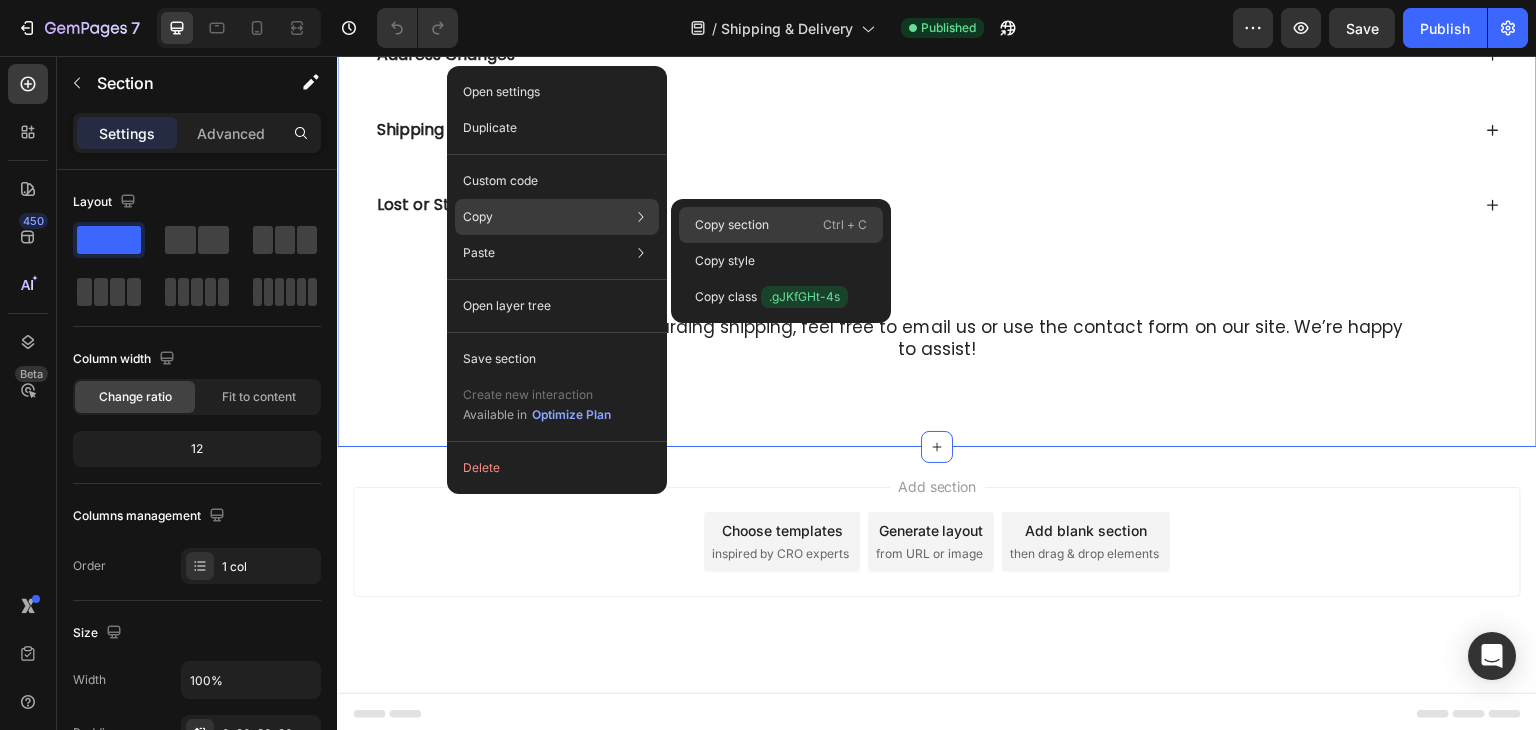 click on "Copy section" at bounding box center (732, 225) 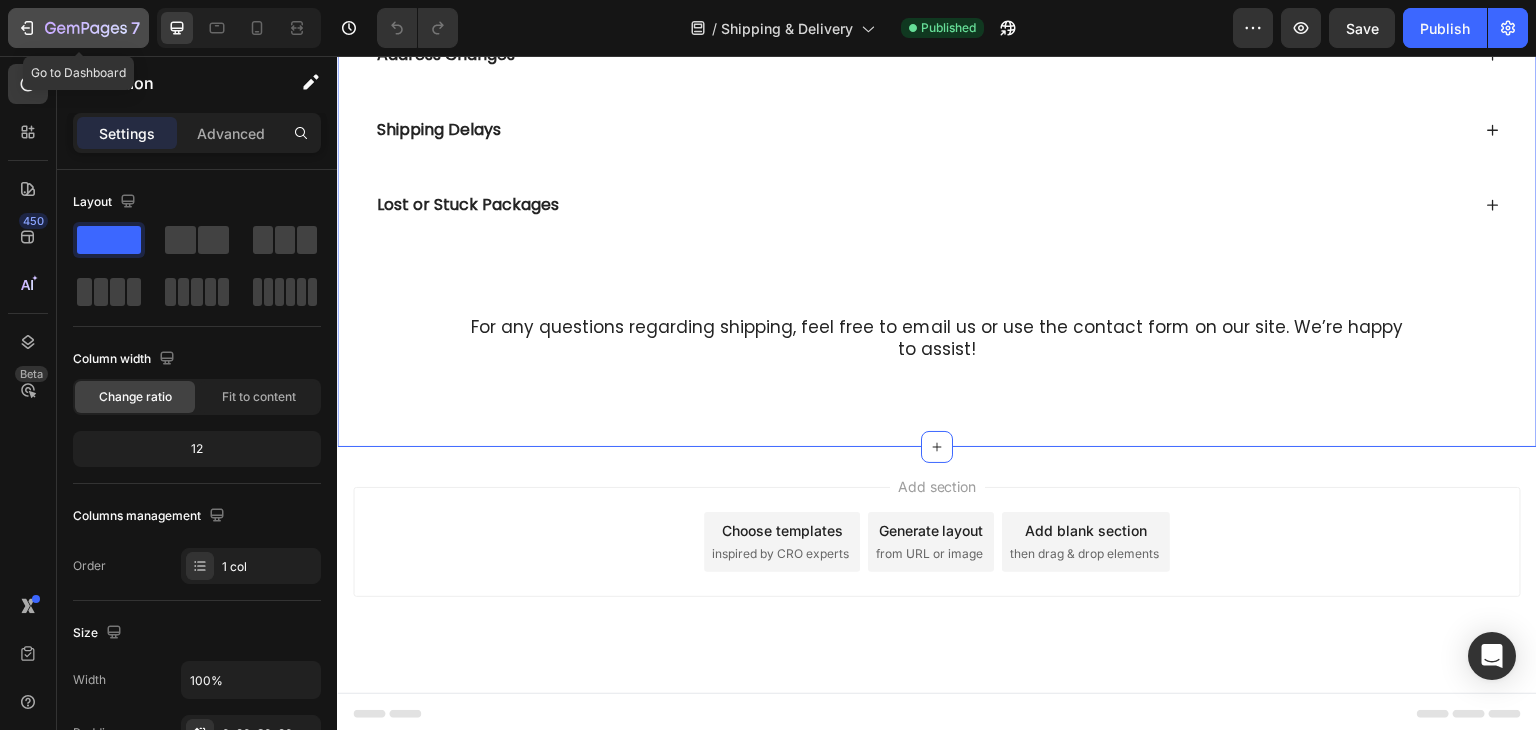 click 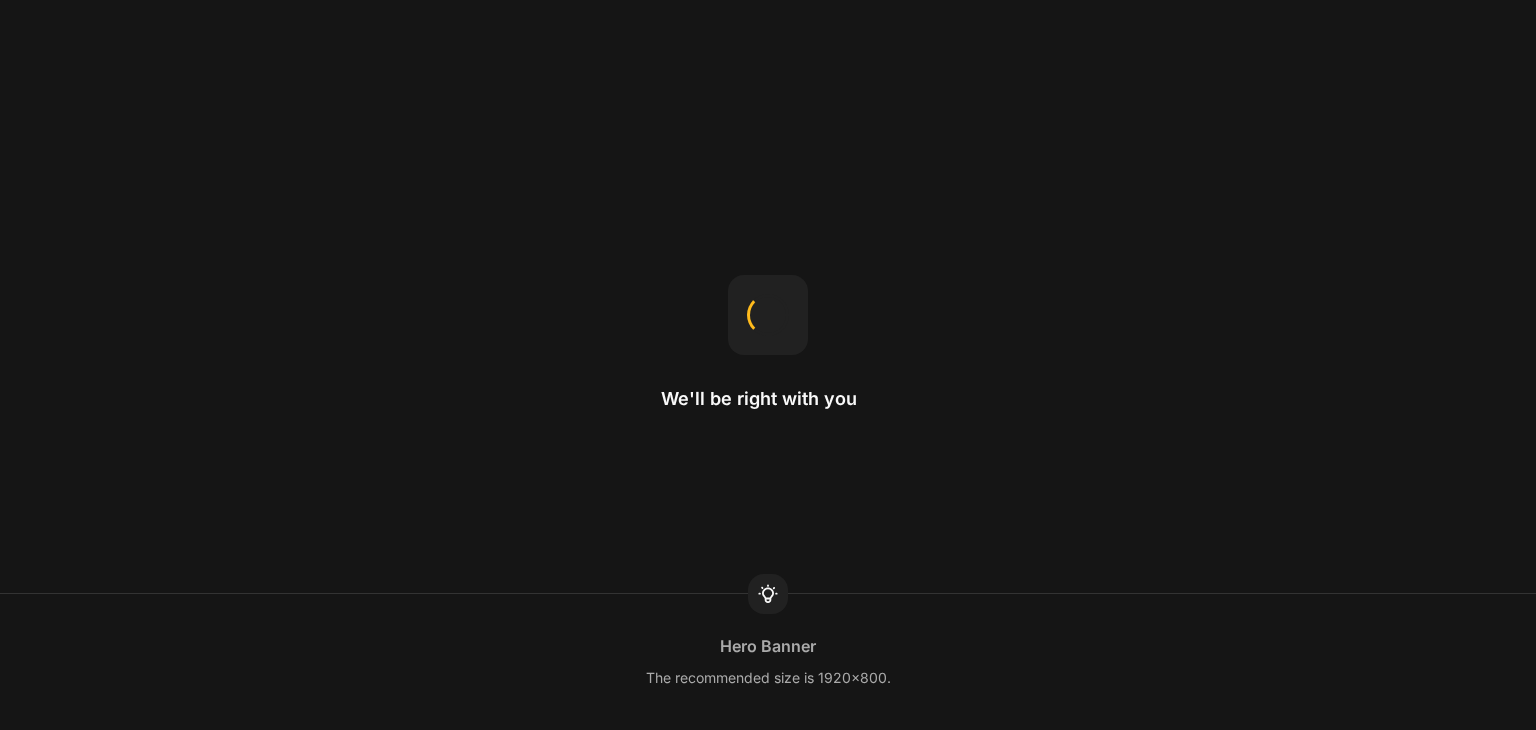 scroll, scrollTop: 0, scrollLeft: 0, axis: both 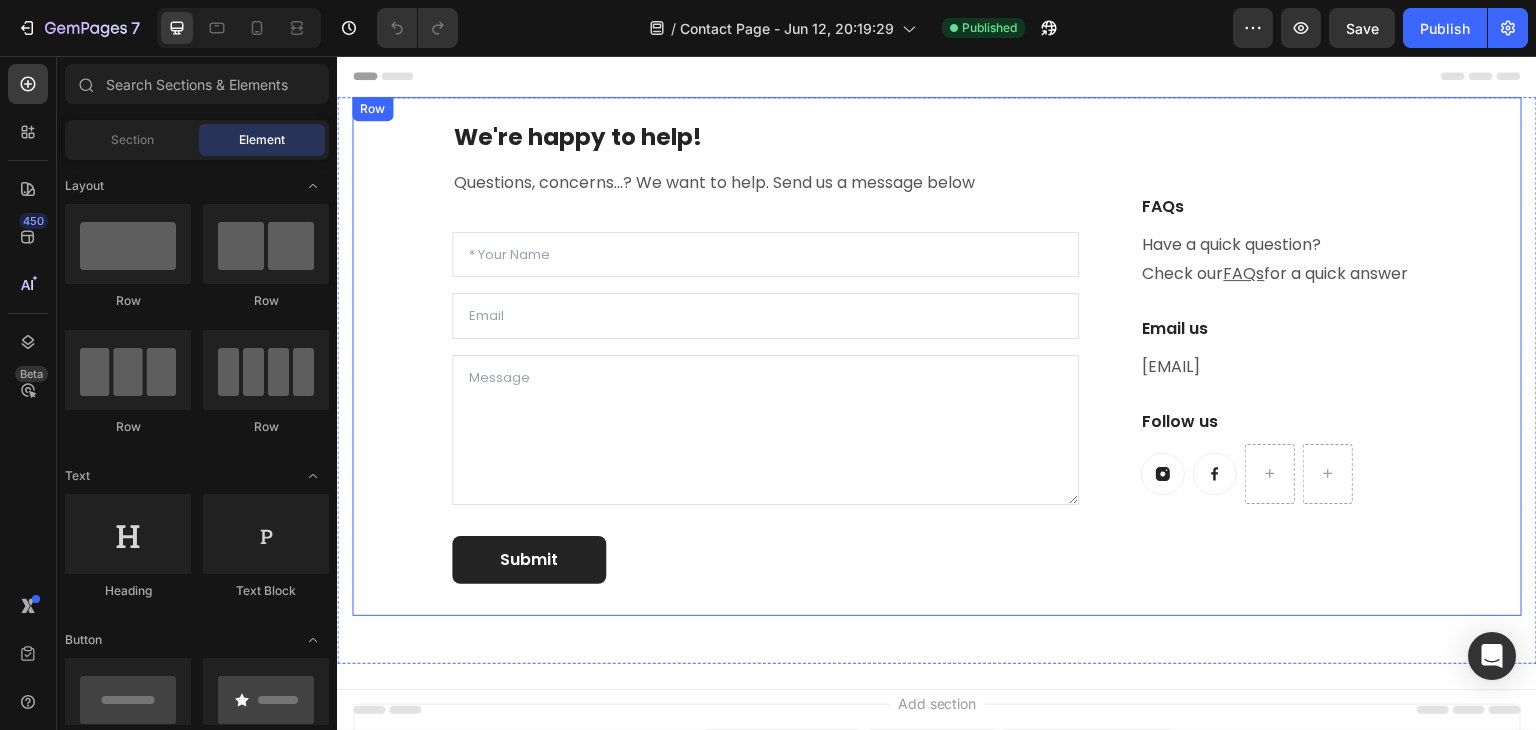 click on "We're happy to help! Heading Questions, concerns...? We want to help. Send us a message below Text block Text Field Email Field Text Area Submit Submit Button Contact Form FAQs Heading Have a quick question? Check our  FAQs  for a quick answer Text block Email us Heading shopraftelrelics@gmail.com Text block Follow us Heading
Button     Button
Row Row Row" at bounding box center (937, 356) 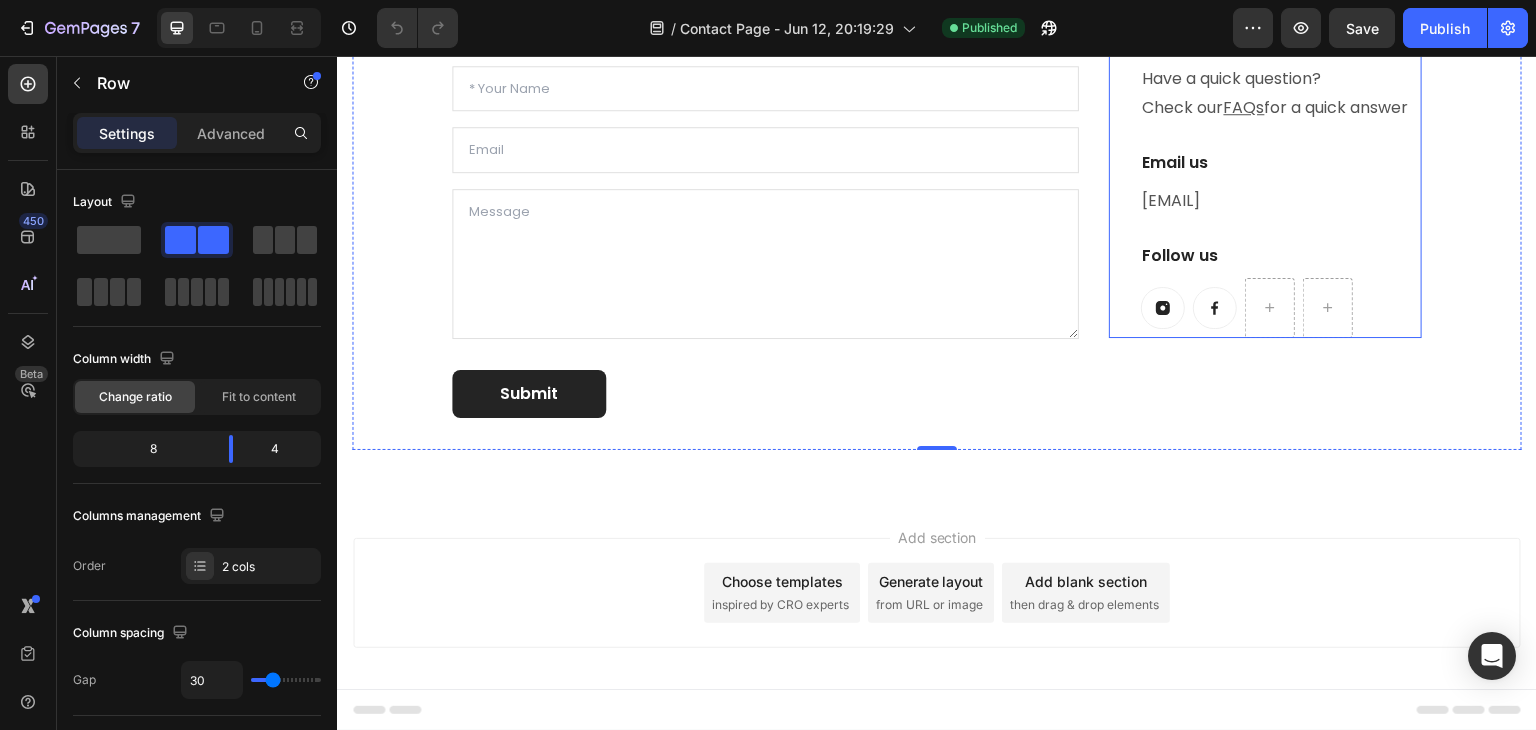 scroll, scrollTop: 0, scrollLeft: 0, axis: both 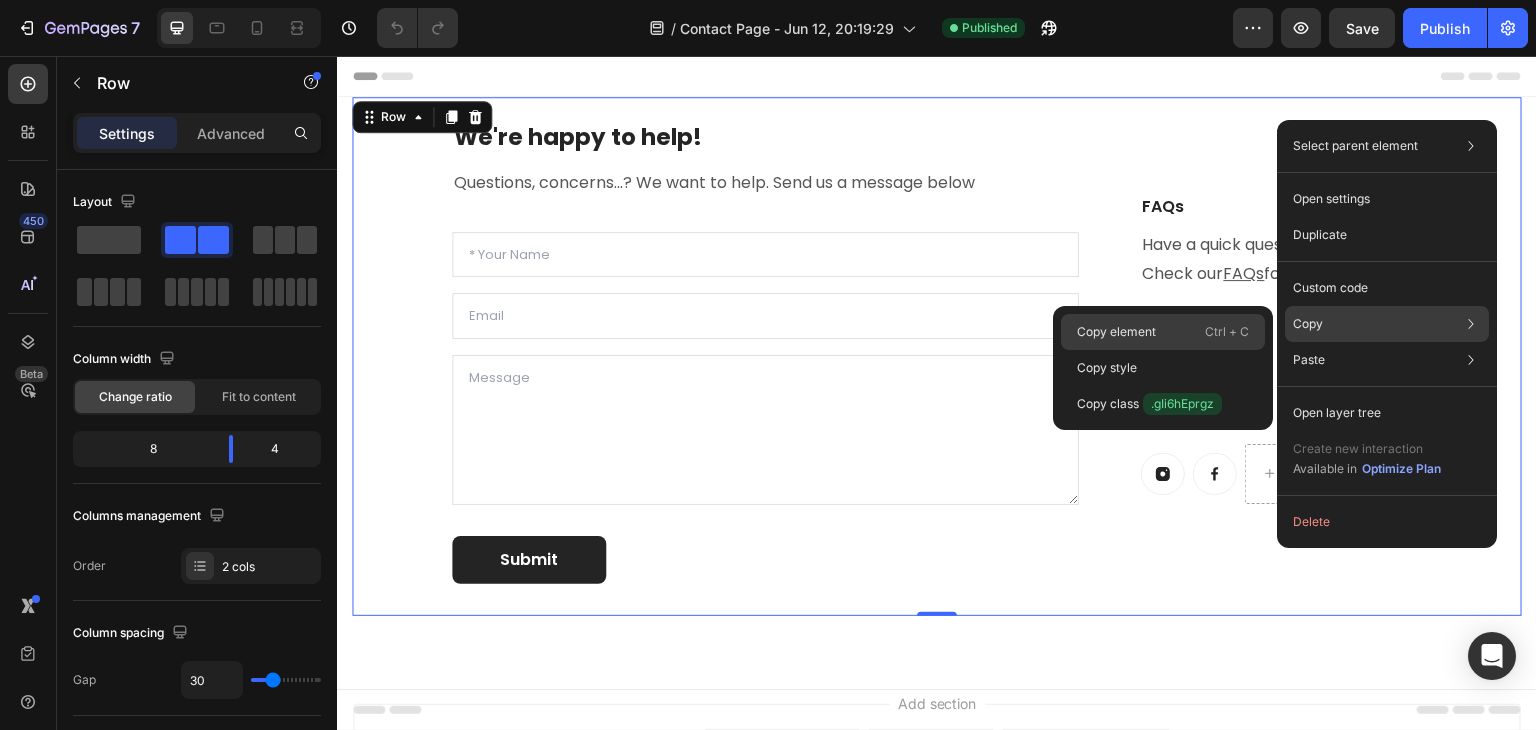 click on "Copy element  Ctrl + C" 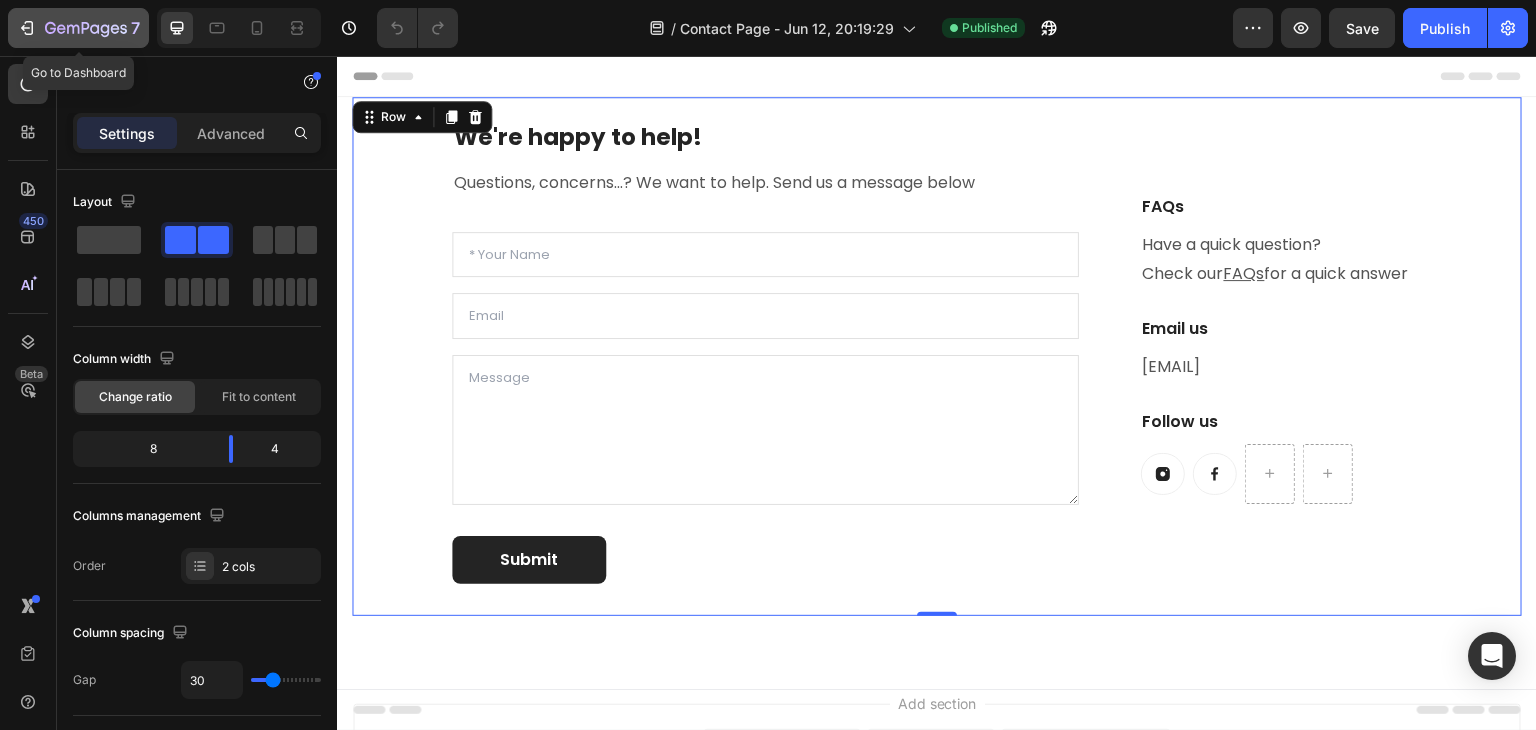 click on "7" 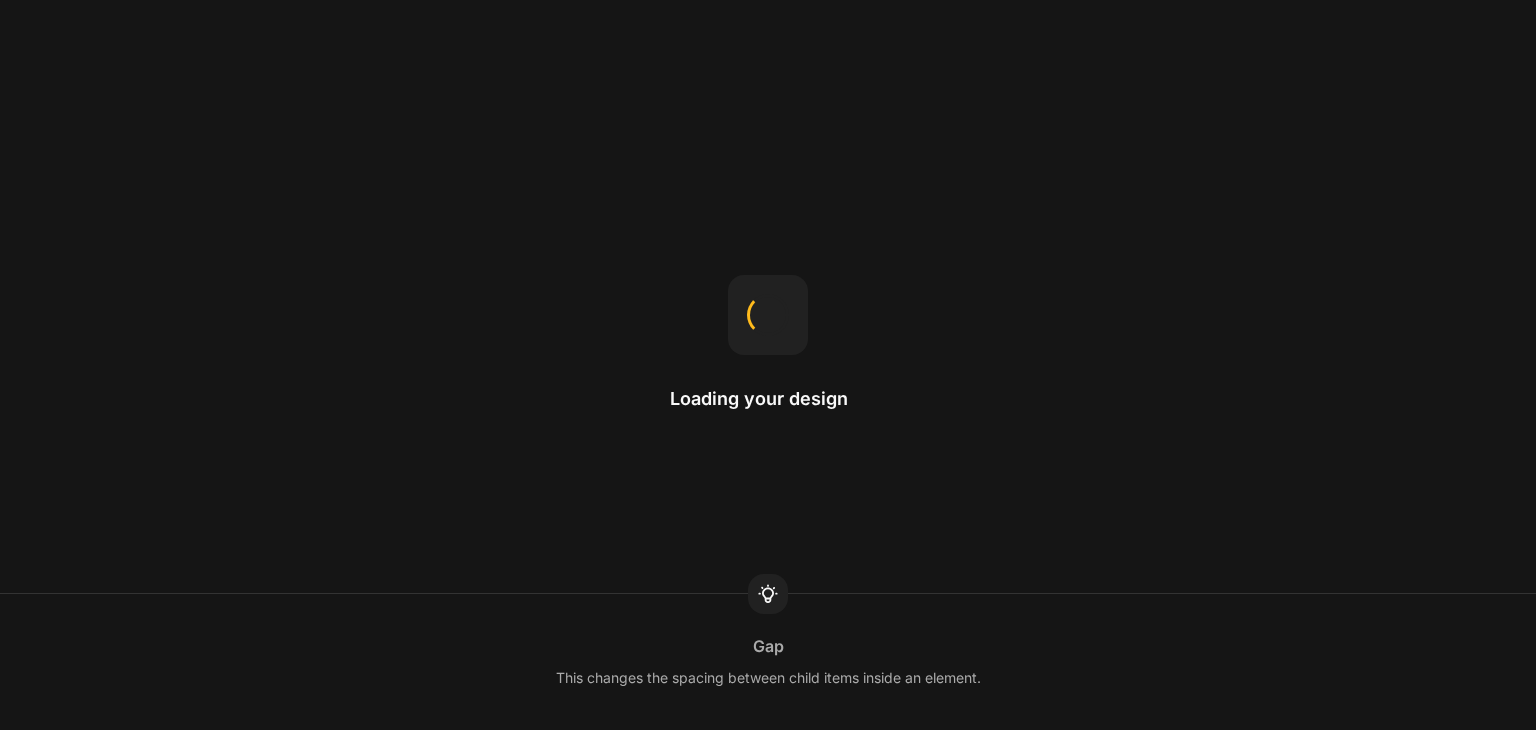 scroll, scrollTop: 0, scrollLeft: 0, axis: both 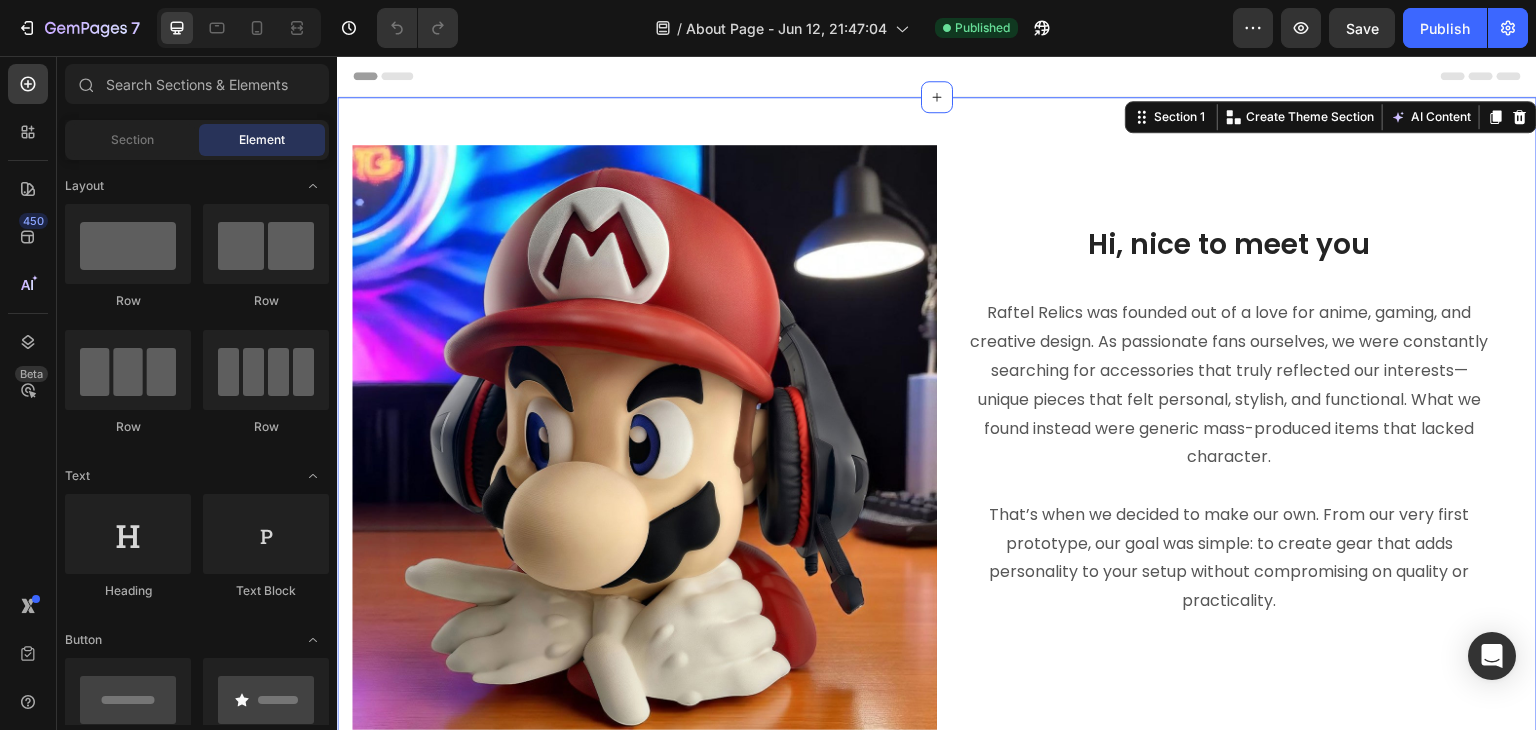 click on "Image Hi, nice to meet you Heading Raftel Relics was founded out of a love for anime, gaming, and creative design. As passionate fans ourselves, we were constantly searching for accessories that truly reflected our interests—unique pieces that felt personal, stylish, and functional. What we found instead were generic mass-produced items that lacked character.   That’s when we decided to make our own. From our very first prototype, our goal was simple: to create gear that adds personality to your setup without compromising on quality or practicality. Text block Row Row Section 1   You can create reusable sections Create Theme Section AI Content Write with GemAI What would you like to describe here? Tone and Voice Persuasive Product Getting products... Show more Generate" at bounding box center [937, 437] 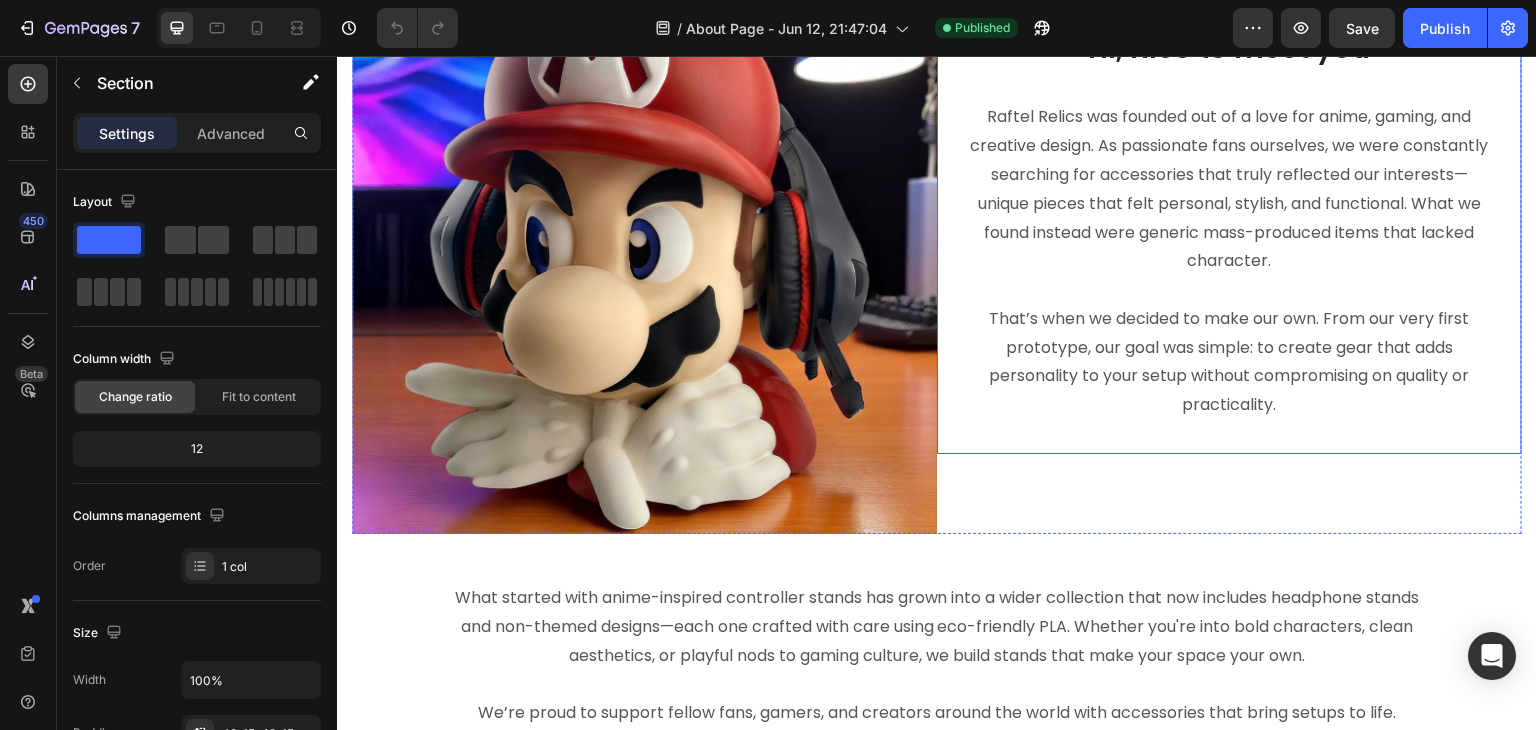 scroll, scrollTop: 0, scrollLeft: 0, axis: both 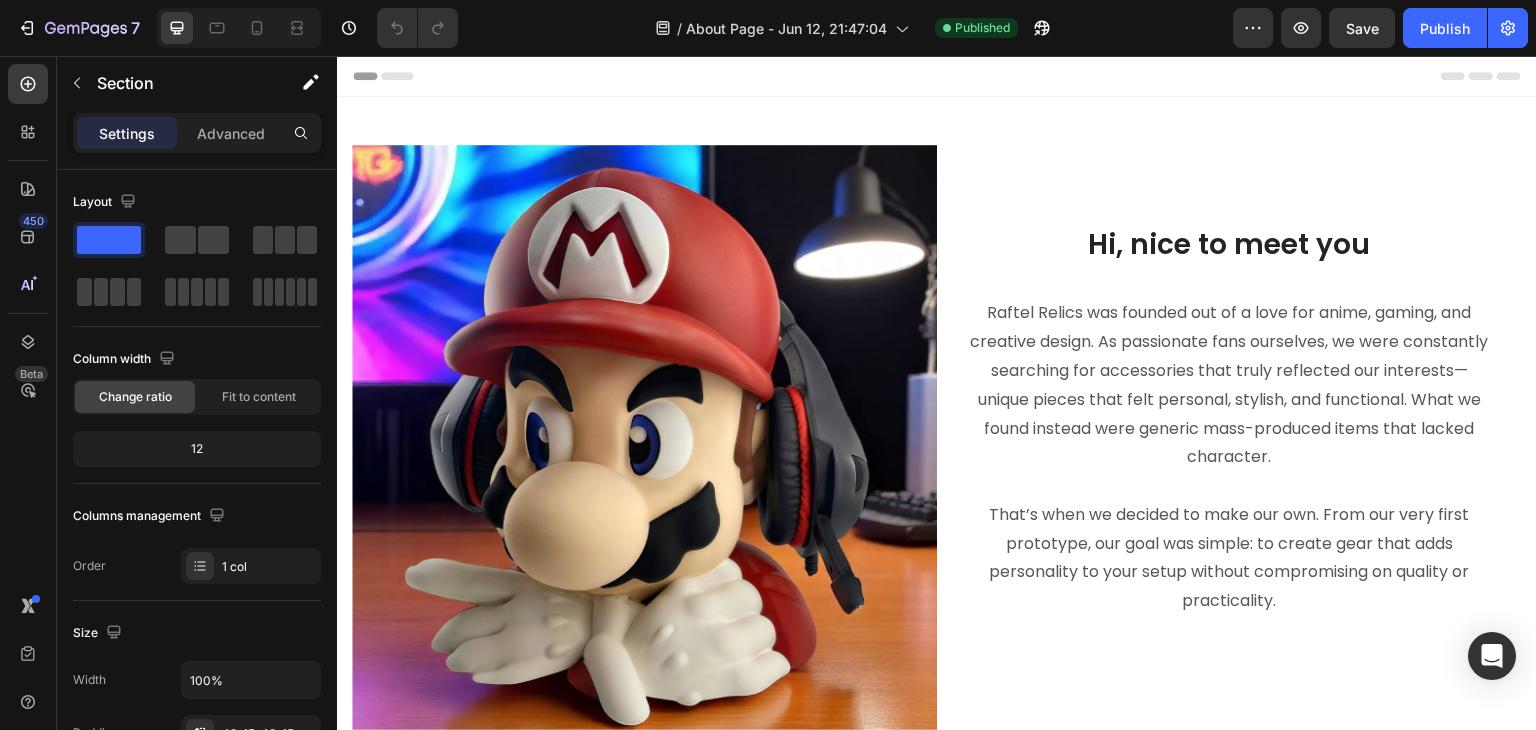 click on "Image Hi, nice to meet you Heading Raftel Relics was founded out of a love for anime, gaming, and creative design. As passionate fans ourselves, we were constantly searching for accessories that truly reflected our interests—unique pieces that felt personal, stylish, and functional. What we found instead were generic mass-produced items that lacked character.   That’s when we decided to make our own. From our very first prototype, our goal was simple: to create gear that adds personality to your setup without compromising on quality or practicality. Text block Row Row Section 1" at bounding box center (937, 437) 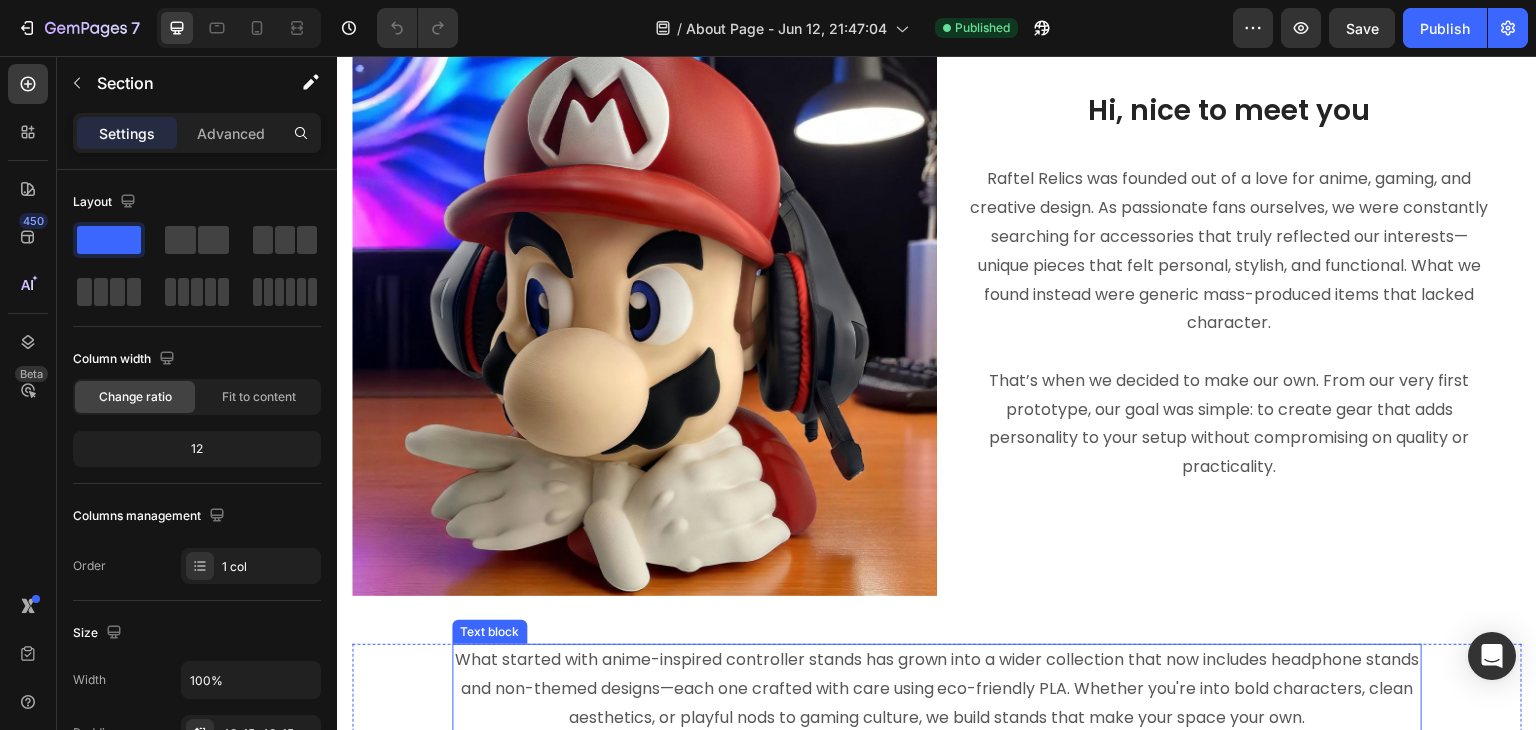scroll, scrollTop: 166, scrollLeft: 0, axis: vertical 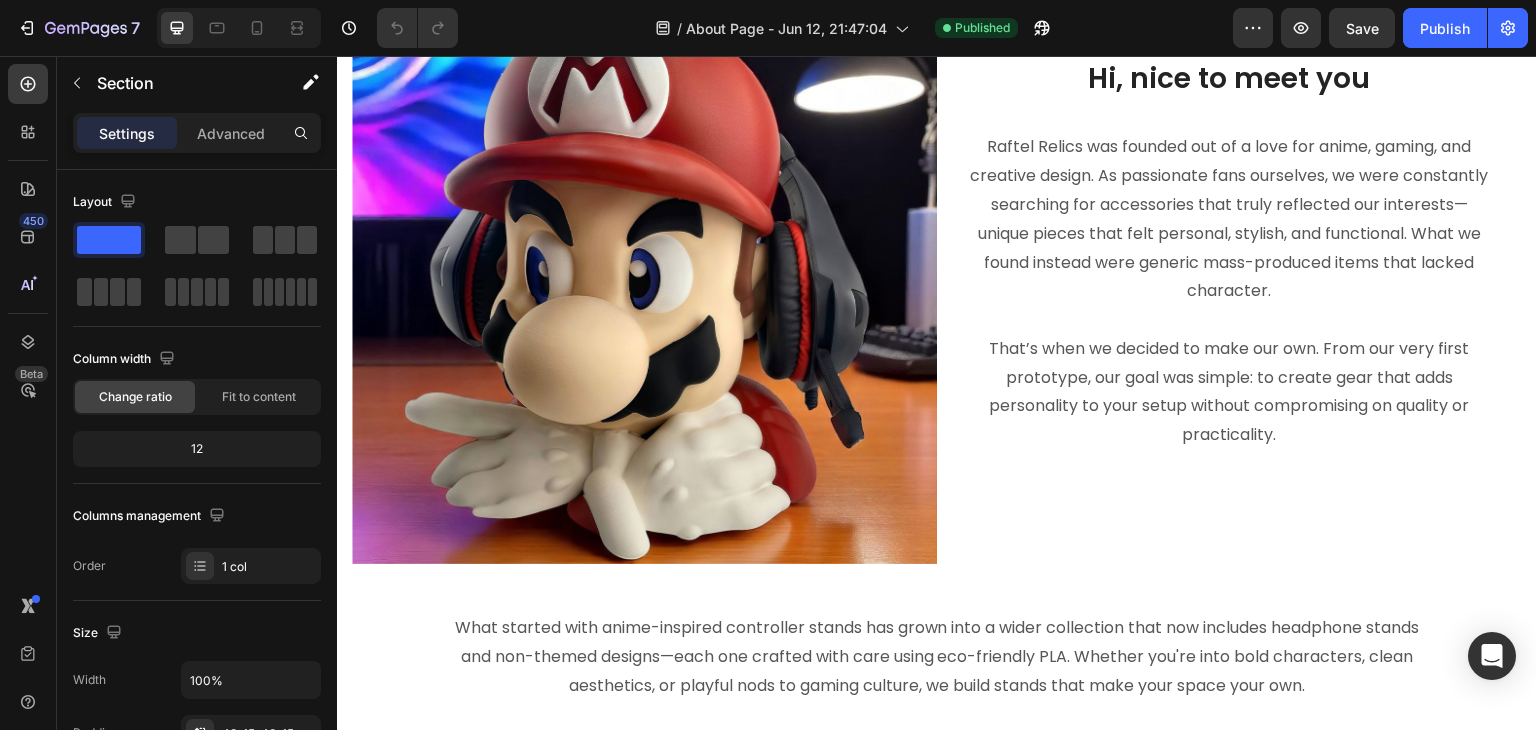 click on "Image Hi, nice to meet you Heading Raftel Relics was founded out of a love for anime, gaming, and creative design. As passionate fans ourselves, we were constantly searching for accessories that truly reflected our interests—unique pieces that felt personal, stylish, and functional. What we found instead were generic mass-produced items that lacked character.   That’s when we decided to make our own. From our very first prototype, our goal was simple: to create gear that adds personality to your setup without compromising on quality or practicality. Text block Row Row Section 1" at bounding box center (937, 271) 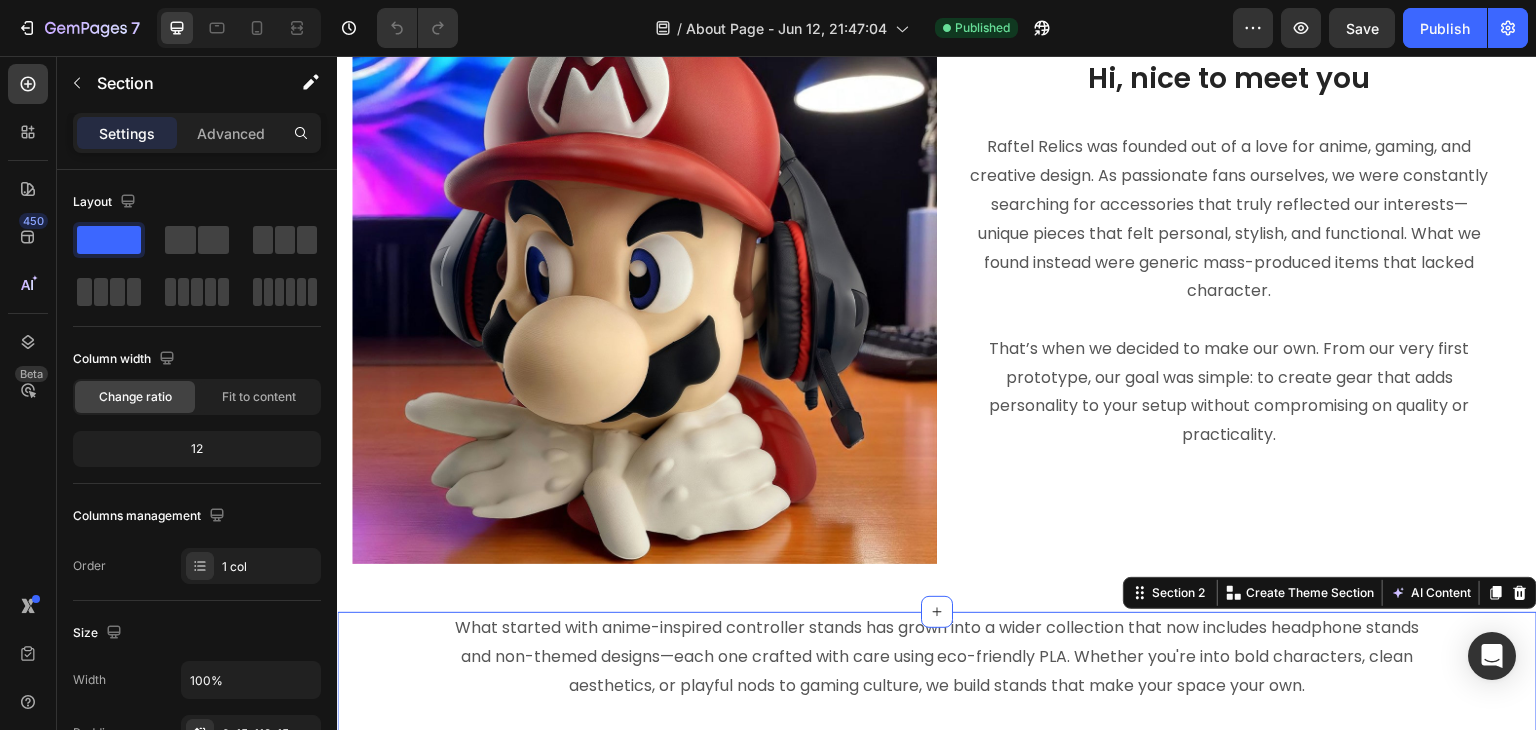 click on "What started with anime-inspired controller stands has grown into a wider collection that now includes headphone stands and non-themed designs—each one crafted with care using eco-friendly PLA. Whether you're into bold characters, clean aesthetics, or playful nods to gaming culture, we build stands that make your space your own.   We’re proud to support fellow fans, gamers, and creators around the world with accessories that bring setups to life. Whether you’re a collector, casual gamer, or someone who just wants to keep things neat and stylish, we’re here to help you turn your everyday gear into something personal and display-worthy. Text block Row Section 2   You can create reusable sections Create Theme Section AI Content Write with GemAI What would you like to describe here? Tone and Voice Persuasive Product Bulbasaur - Pokemon Universal Controller Stand Show more Generate" at bounding box center [937, 811] 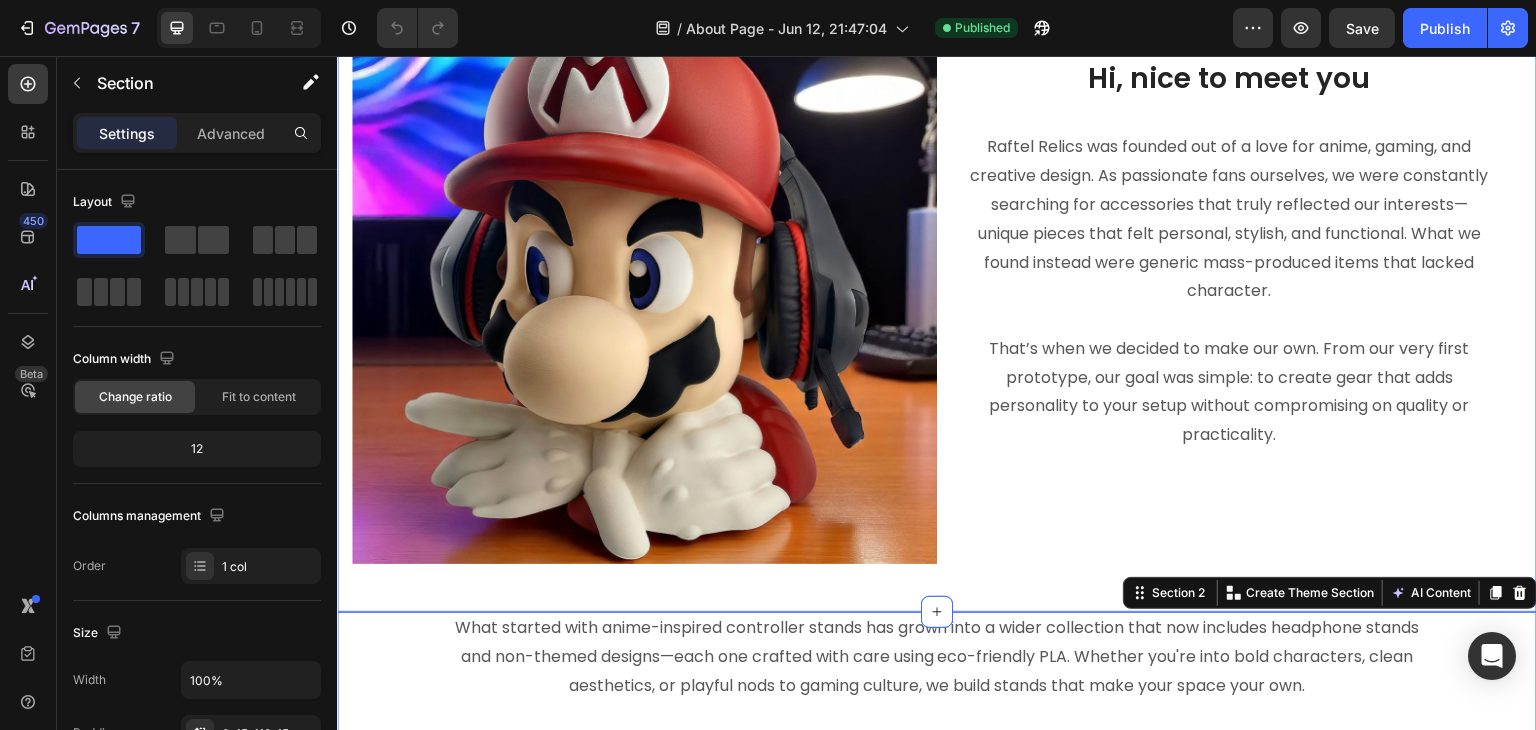 click on "Image Hi, nice to meet you Heading Raftel Relics was founded out of a love for anime, gaming, and creative design. As passionate fans ourselves, we were constantly searching for accessories that truly reflected our interests—unique pieces that felt personal, stylish, and functional. What we found instead were generic mass-produced items that lacked character.   That’s when we decided to make our own. From our very first prototype, our goal was simple: to create gear that adds personality to your setup without compromising on quality or practicality. Text block Row Row Section 1" at bounding box center (937, 271) 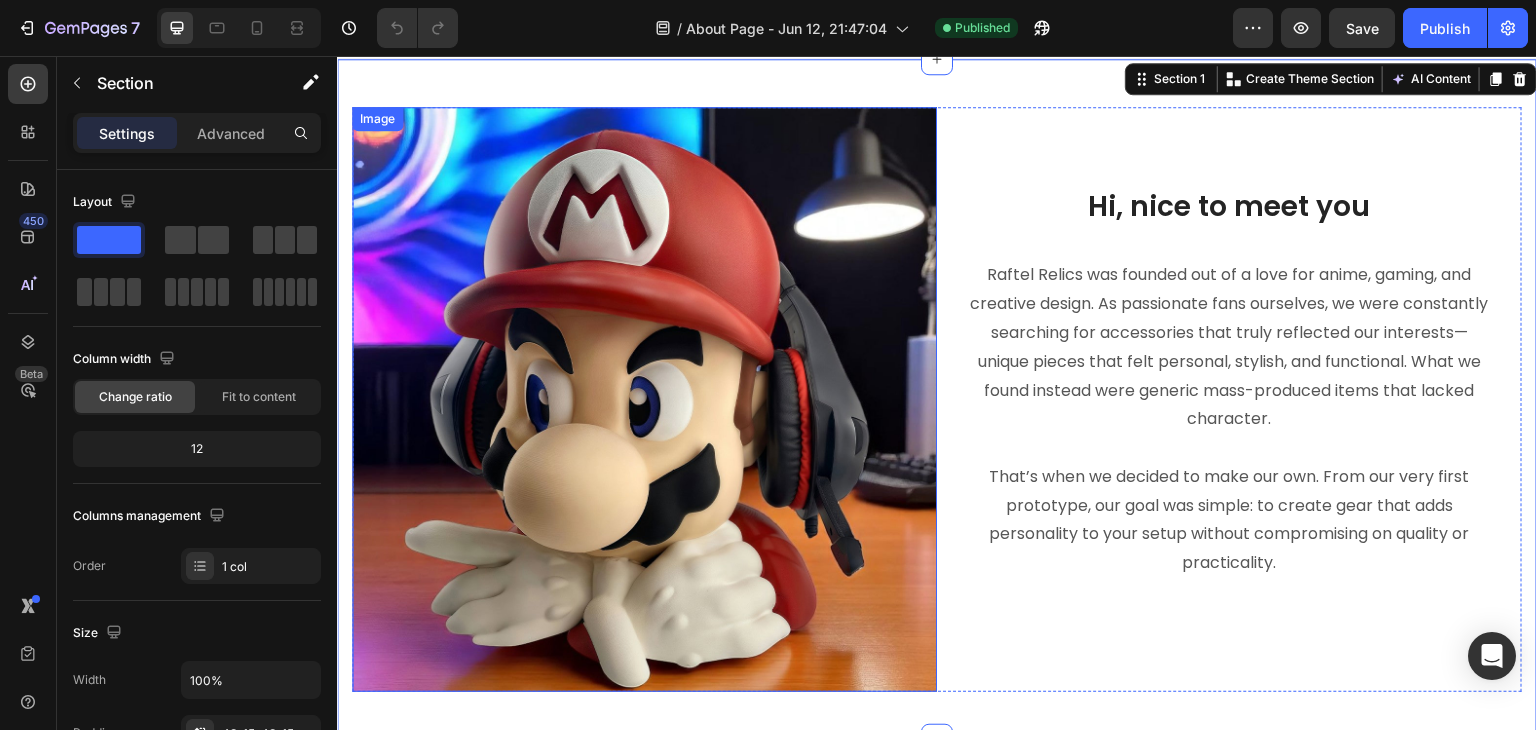 scroll, scrollTop: 0, scrollLeft: 0, axis: both 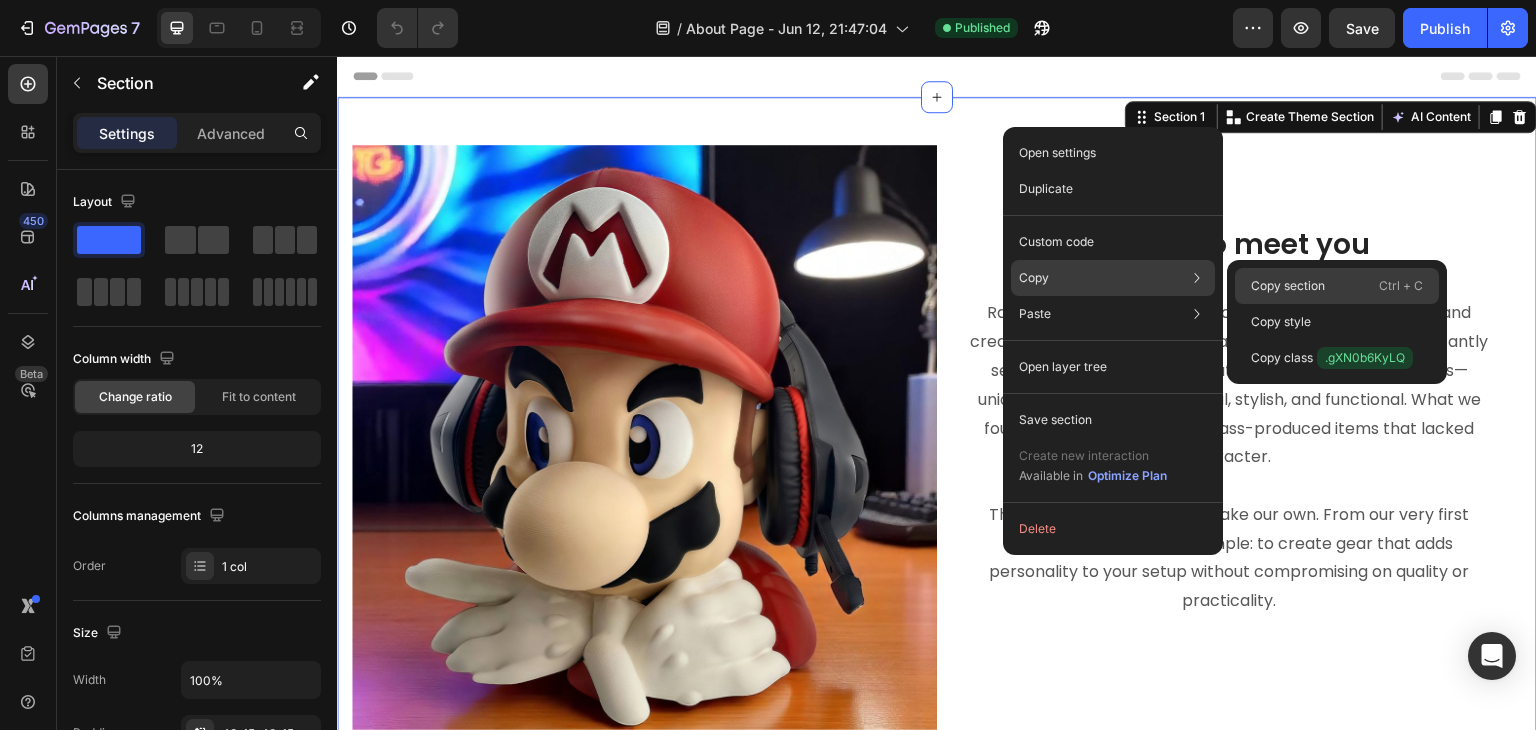 click on "Copy section" at bounding box center (1288, 286) 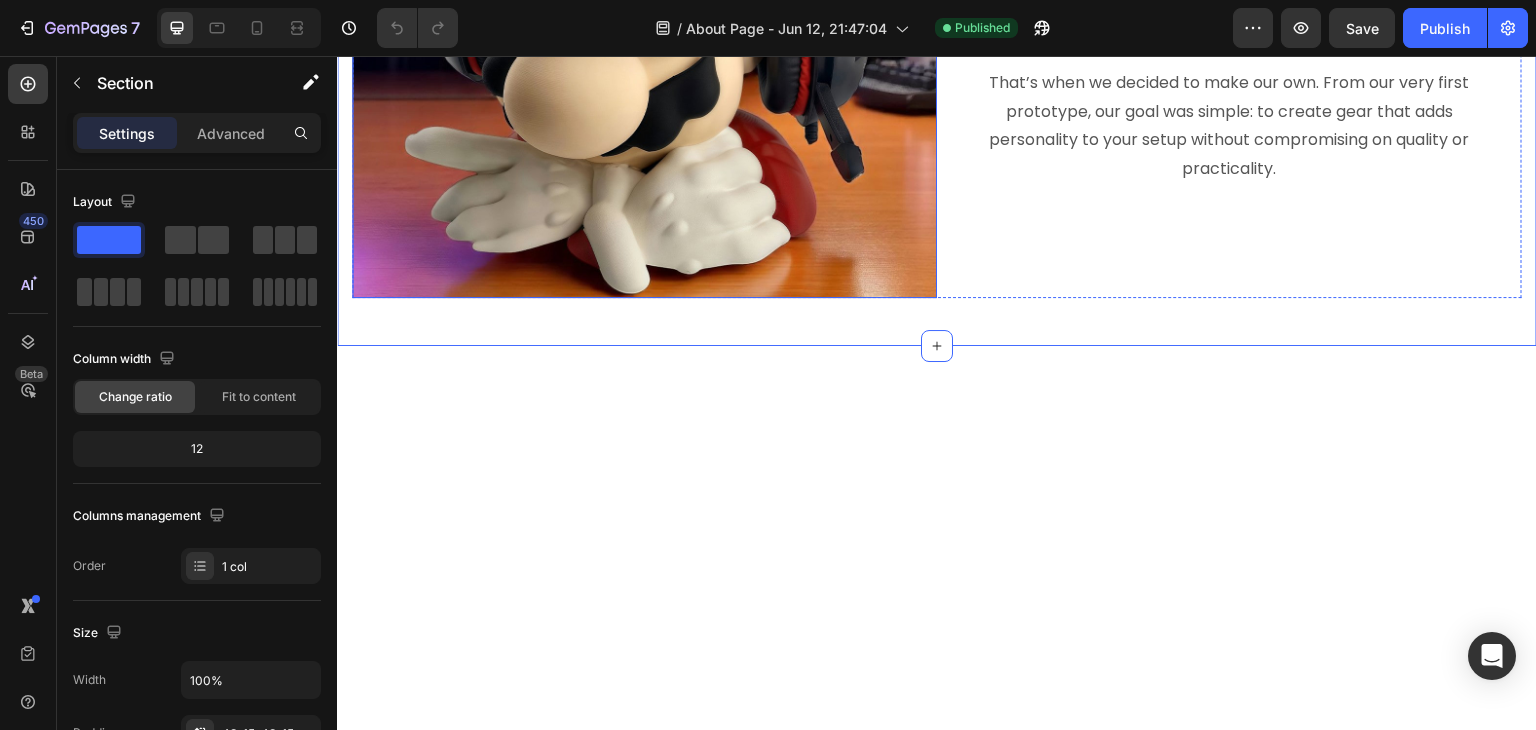 scroll, scrollTop: 666, scrollLeft: 0, axis: vertical 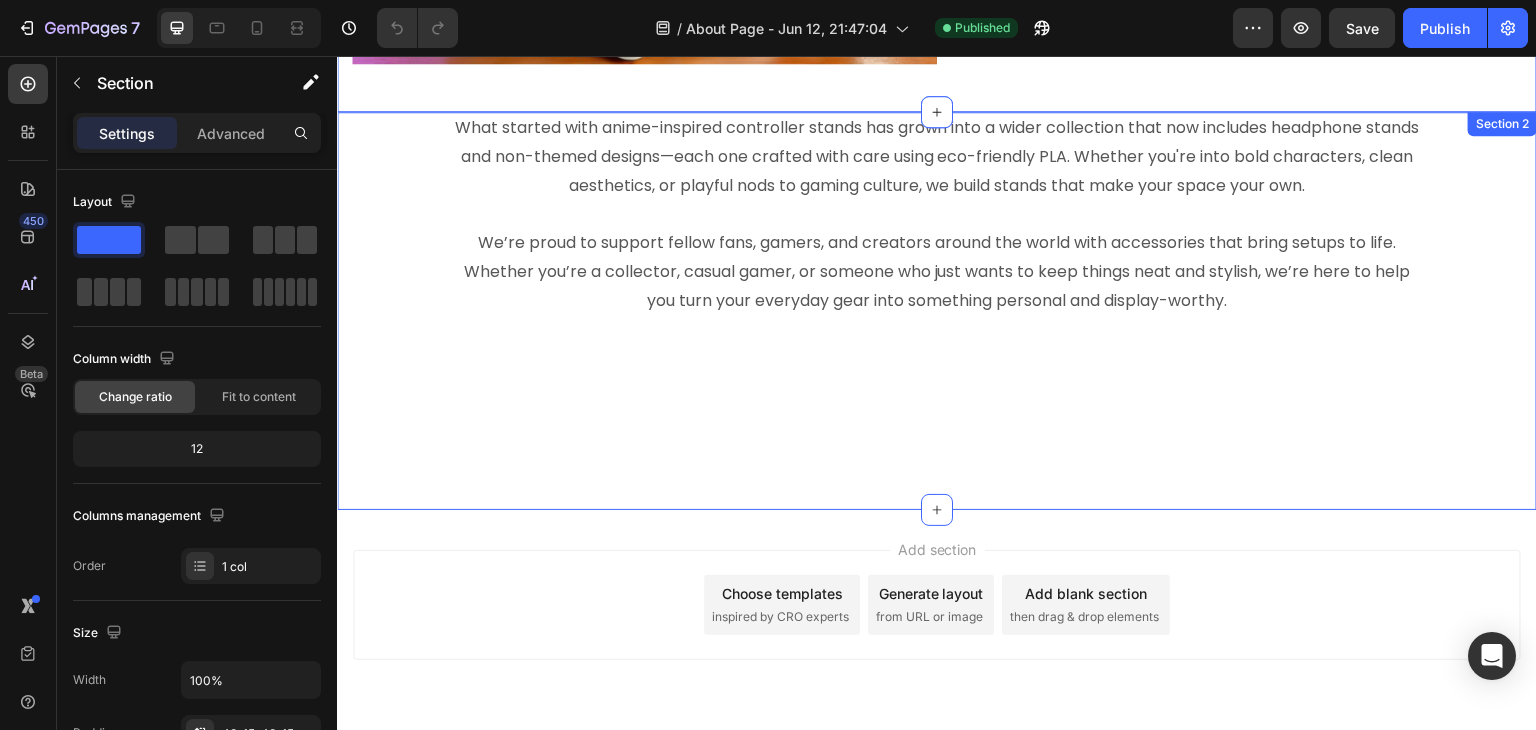 click on "What started with anime-inspired controller stands has grown into a wider collection that now includes headphone stands and non-themed designs—each one crafted with care using eco-friendly PLA. Whether you're into bold characters, clean aesthetics, or playful nods to gaming culture, we build stands that make your space your own.   We’re proud to support fellow fans, gamers, and creators around the world with accessories that bring setups to life. Whether you’re a collector, casual gamer, or someone who just wants to keep things neat and stylish, we’re here to help you turn your everyday gear into something personal and display-worthy. Text block Row Section 2" at bounding box center (937, 311) 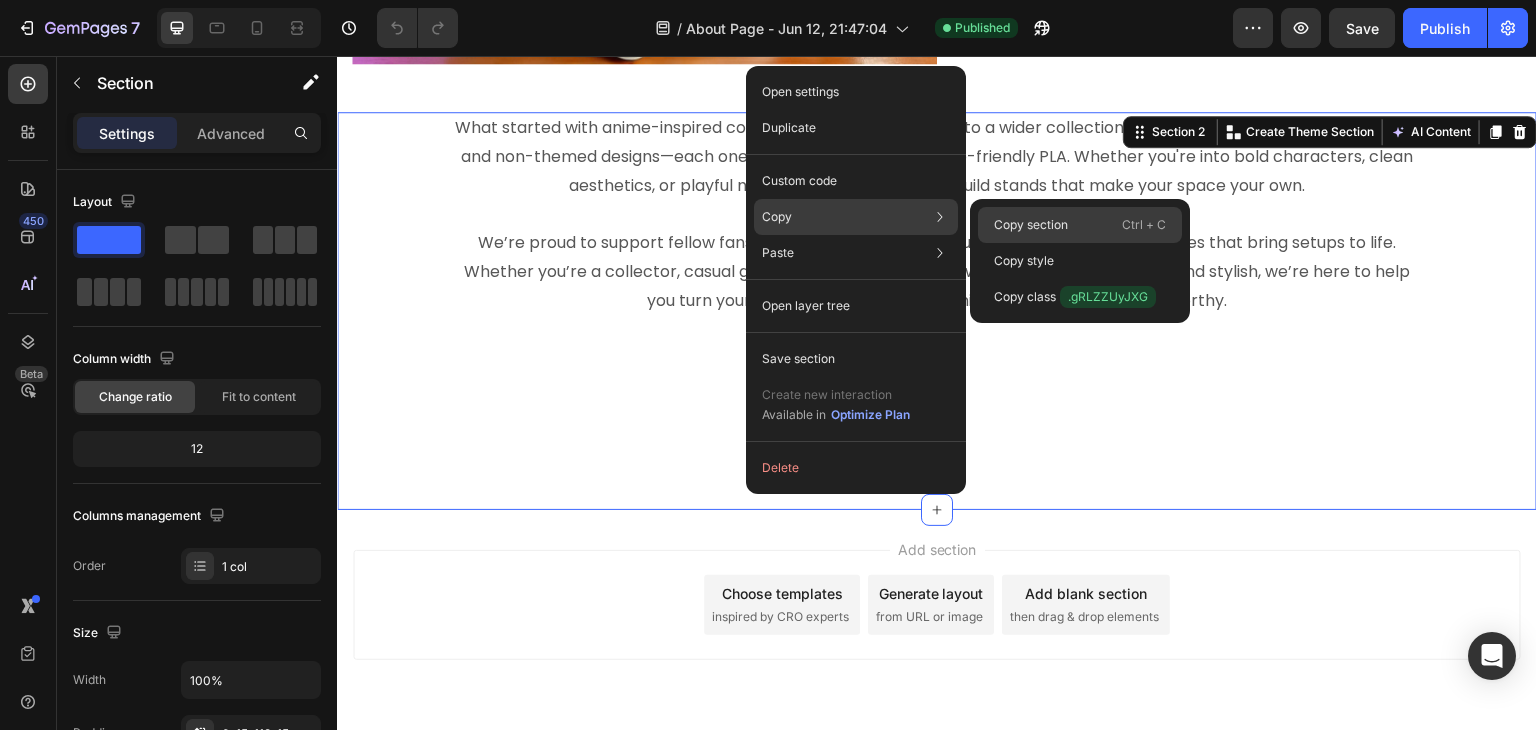 click on "Copy section" at bounding box center (1031, 225) 